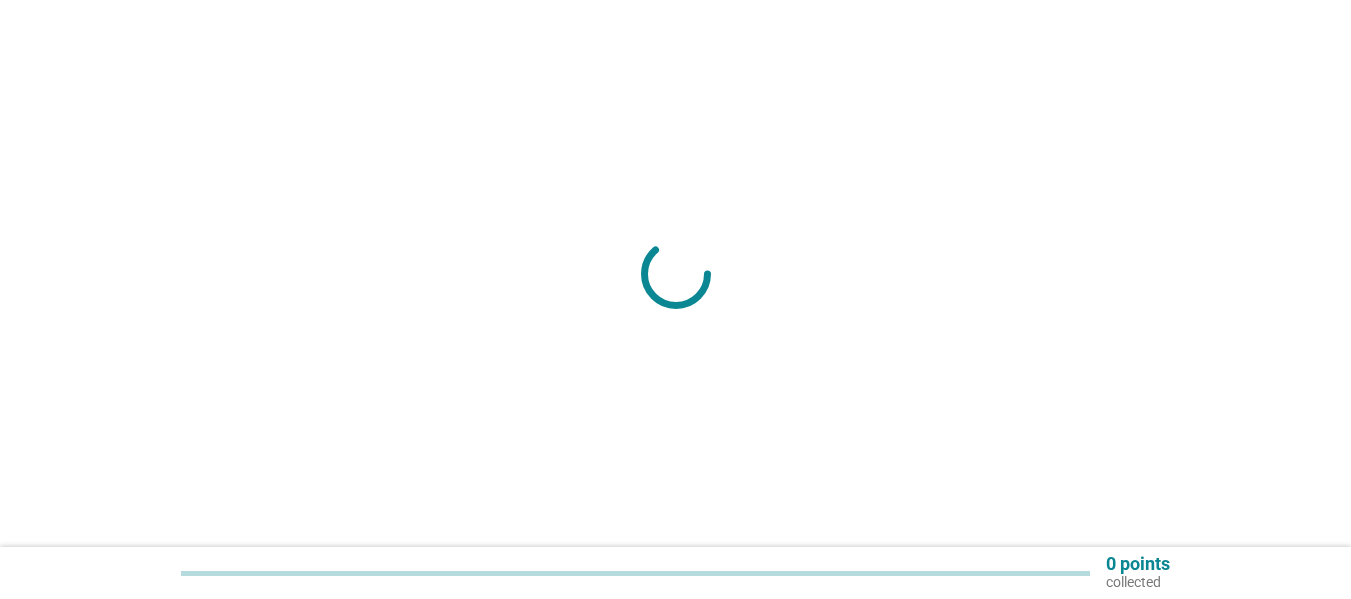 scroll, scrollTop: 0, scrollLeft: 0, axis: both 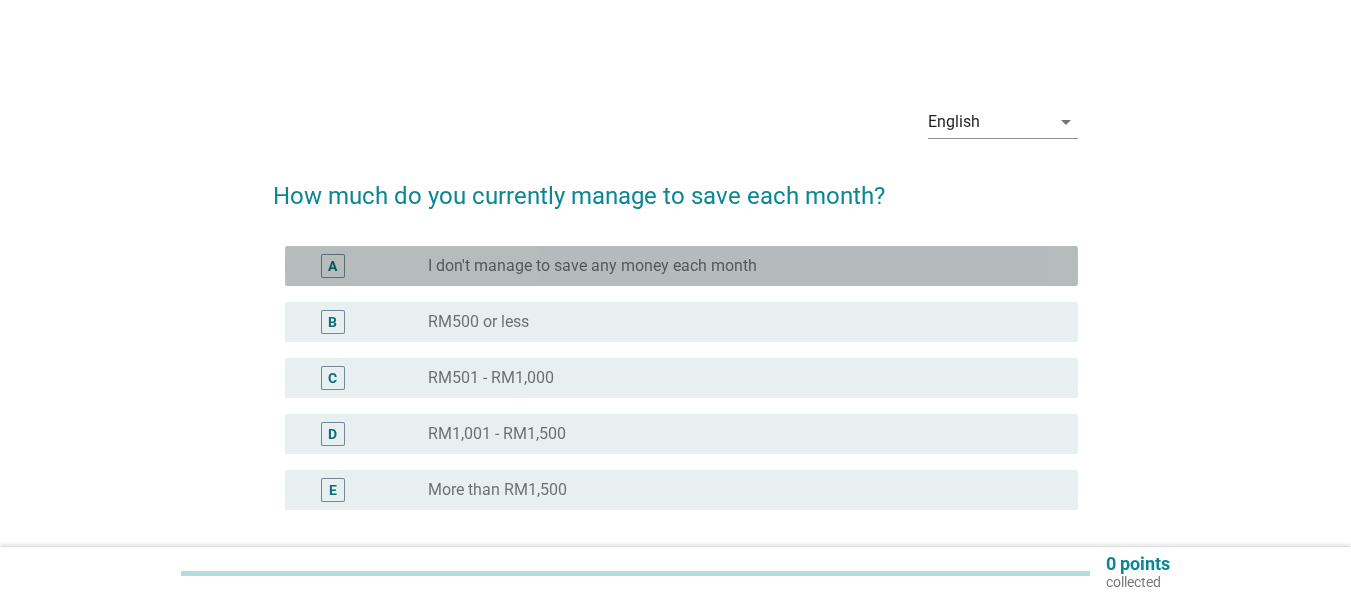 click on "A" at bounding box center [332, 266] 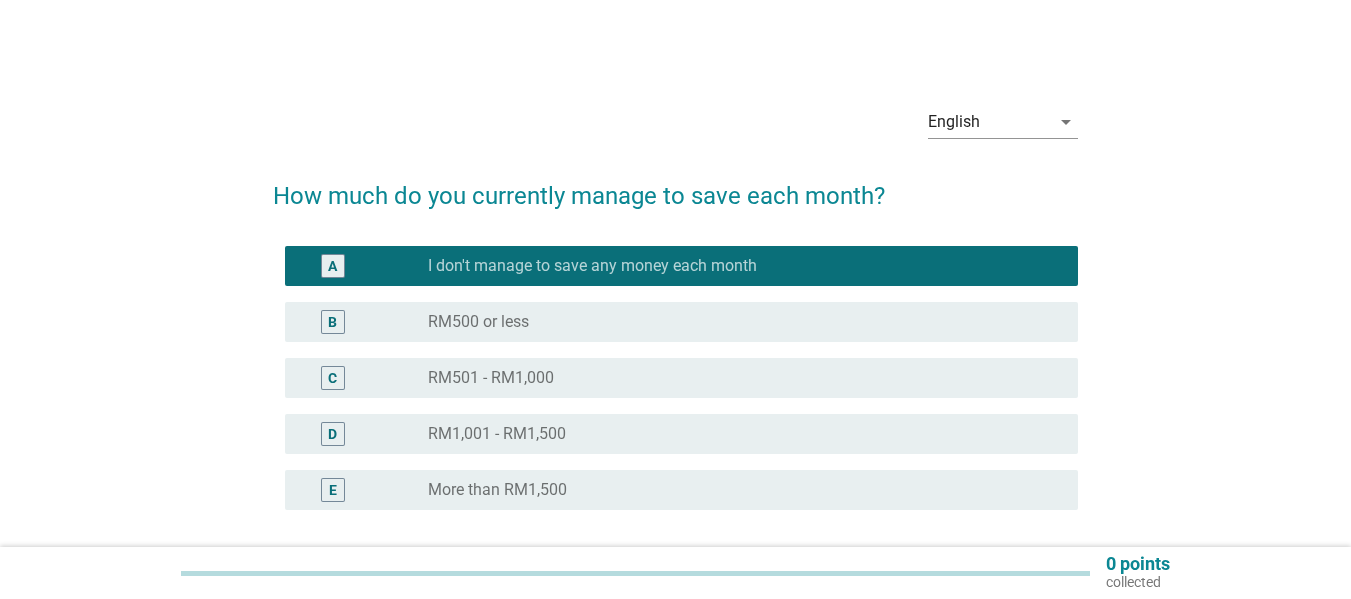 click on "English arrow_drop_down   How much do you currently manage to save each month?     A     radio_button_checked I don't manage to save any money each month   B     radio_button_unchecked RM500 or less   C     radio_button_unchecked RM501 - RM1,000   D     radio_button_unchecked RM1,001 - RM1,500   E     radio_button_unchecked More than RM1,500     Next" at bounding box center [675, 360] 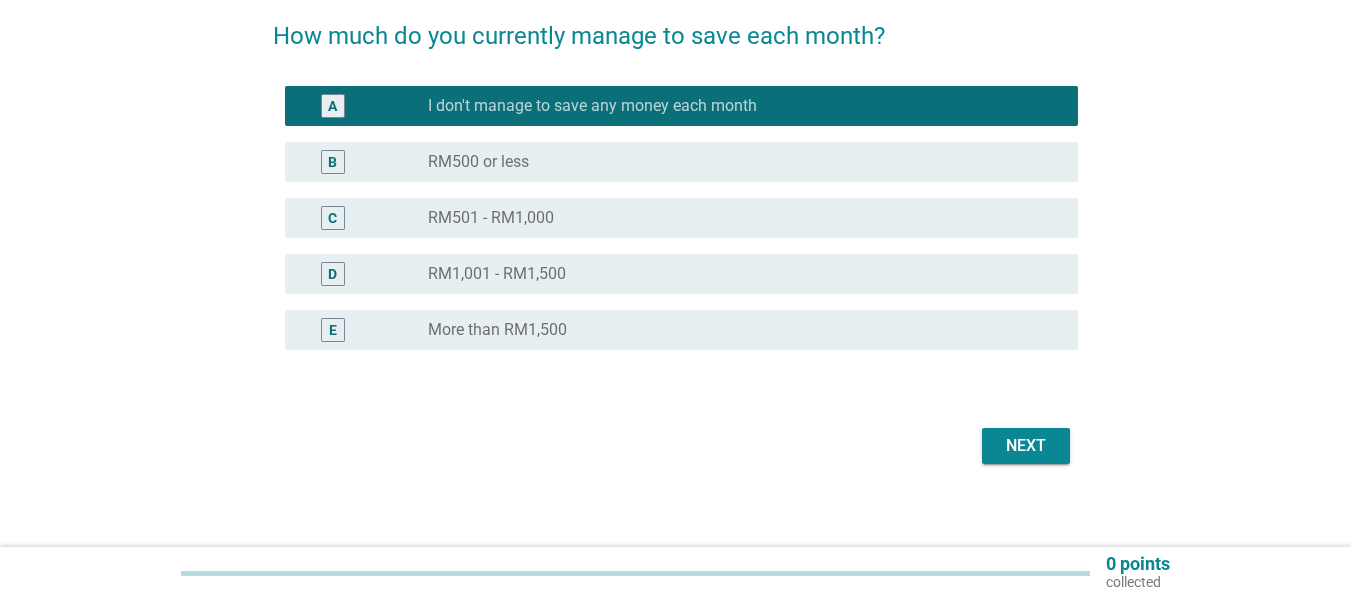 scroll, scrollTop: 173, scrollLeft: 0, axis: vertical 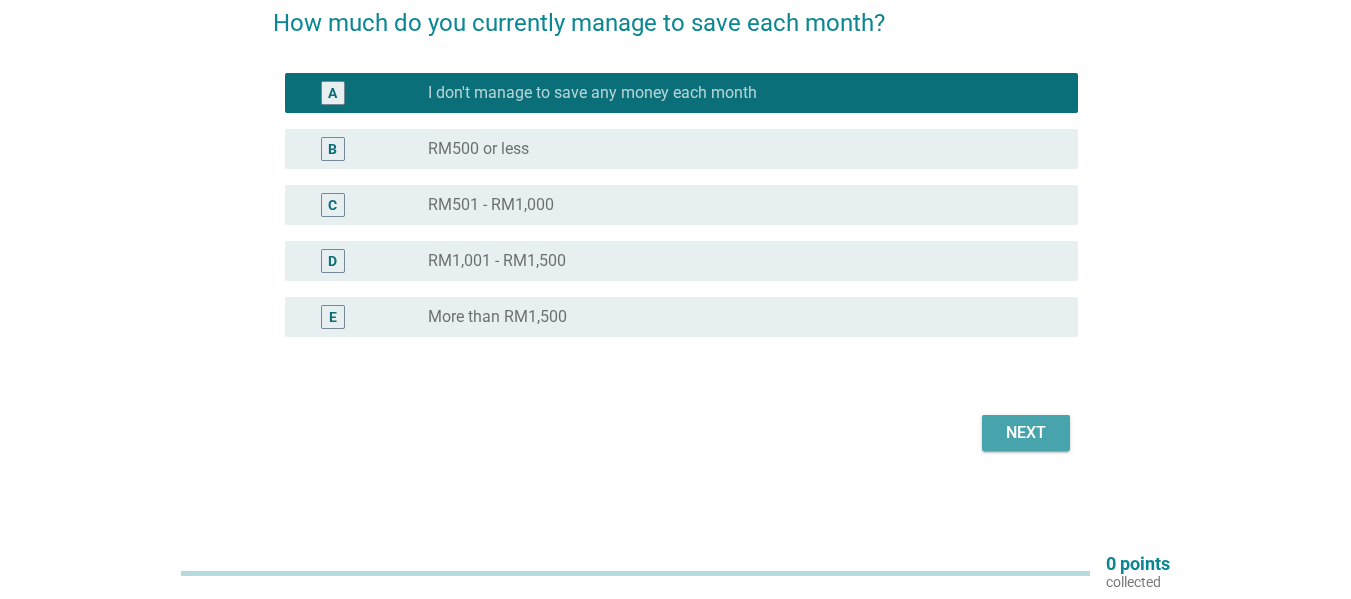 click on "Next" at bounding box center (1026, 433) 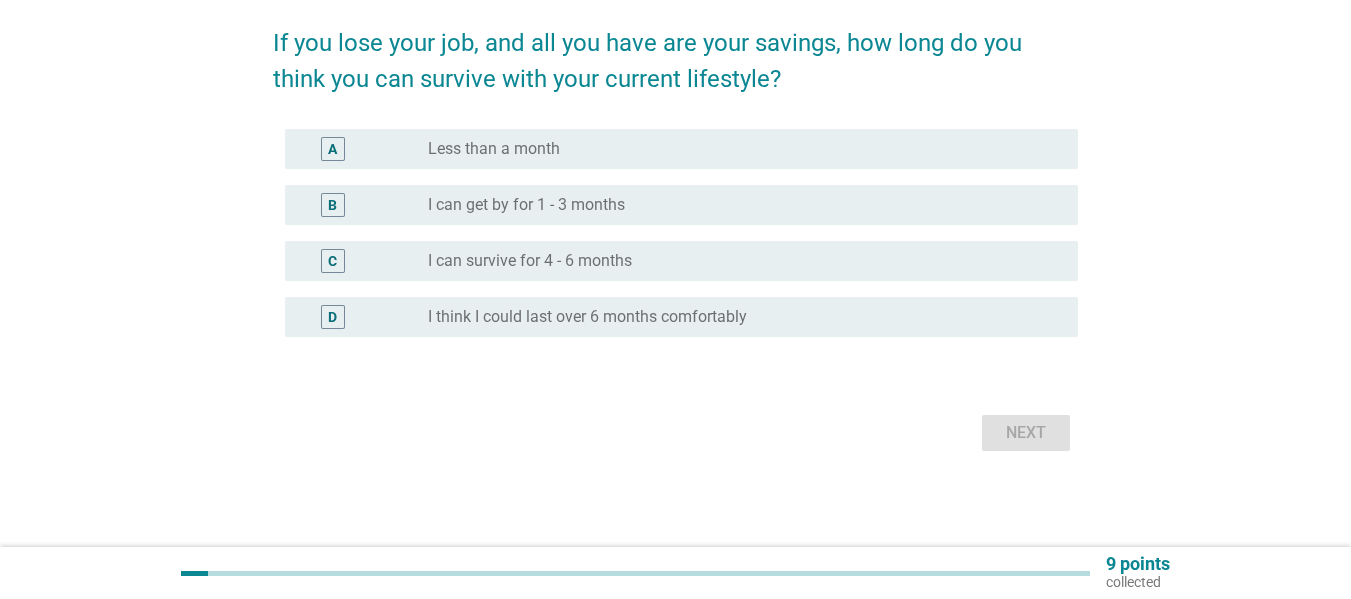 scroll, scrollTop: 0, scrollLeft: 0, axis: both 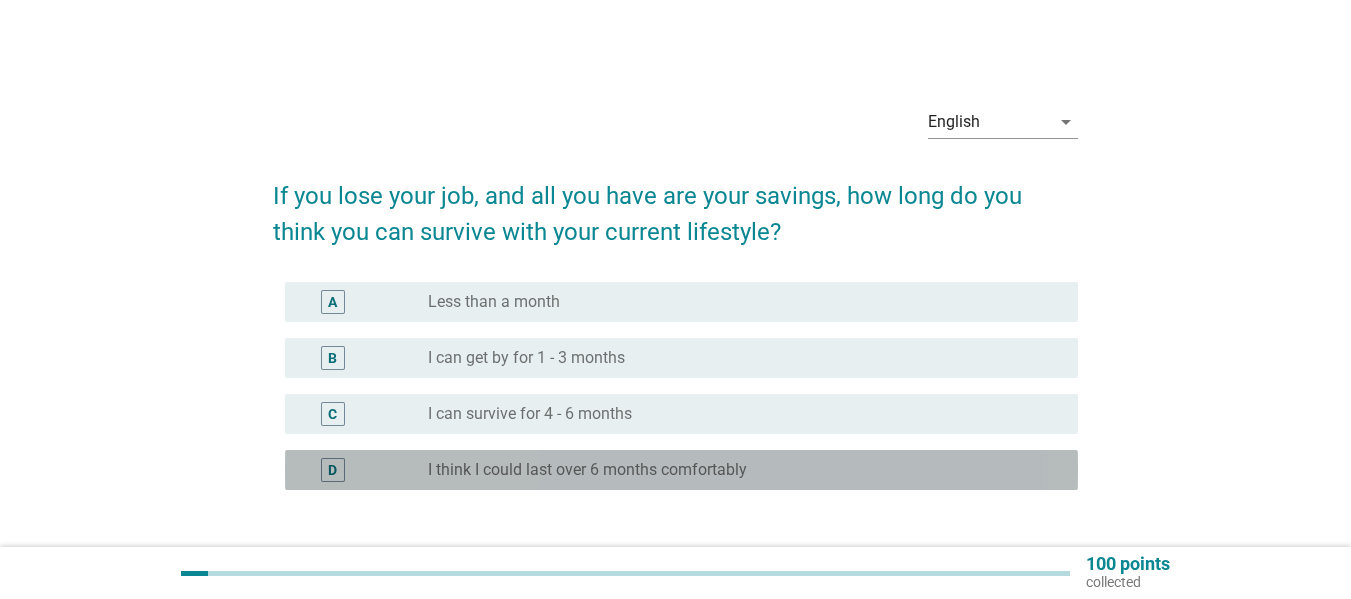 click on "D" at bounding box center [332, 470] 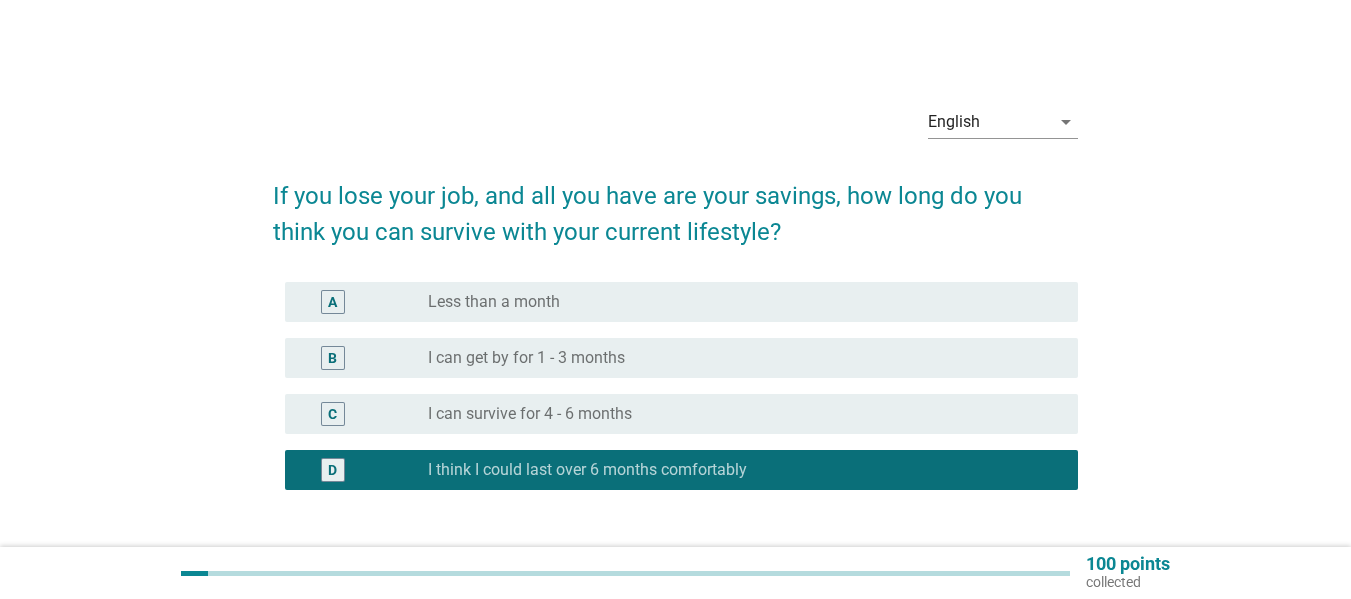 click on "If you lose your job, and all you have are your savings, how long do you think you can survive with your current lifestyle?     A     radio_button_unchecked Less than a month   B     radio_button_unchecked I can get by for 1 - 3 months   C     radio_button_unchecked I can survive for 4 - 6 months   D     radio_button_checked I think I could last over 6 months comfortably     Next" at bounding box center [675, 384] 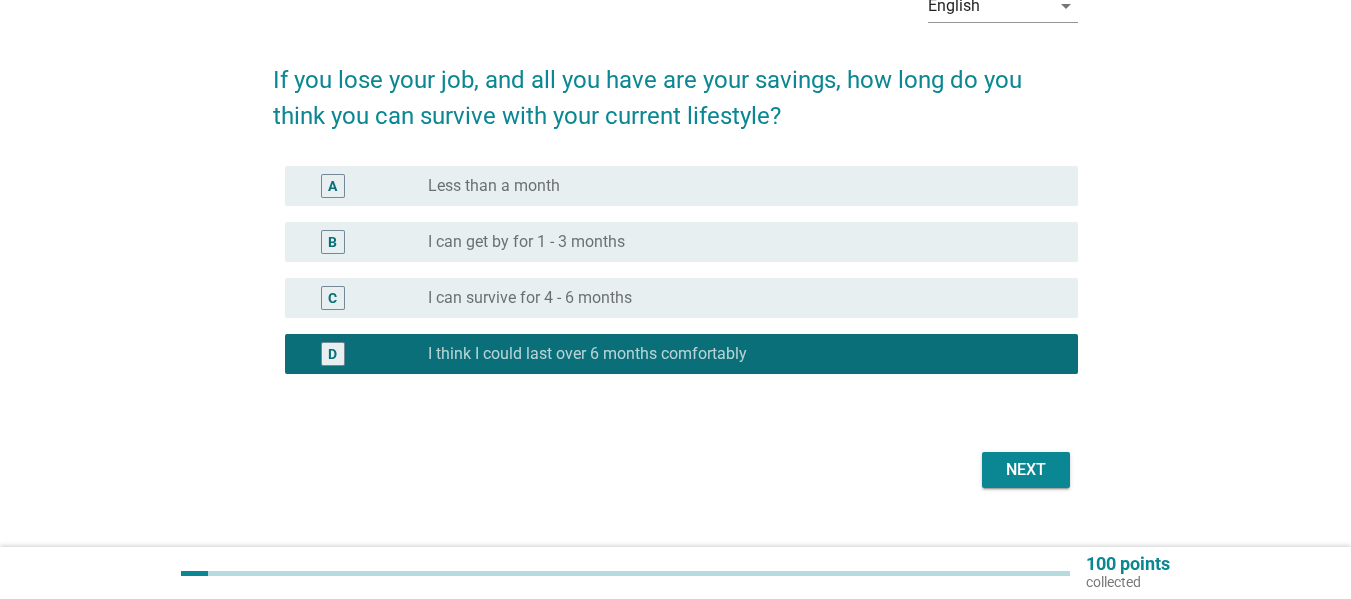 scroll, scrollTop: 120, scrollLeft: 0, axis: vertical 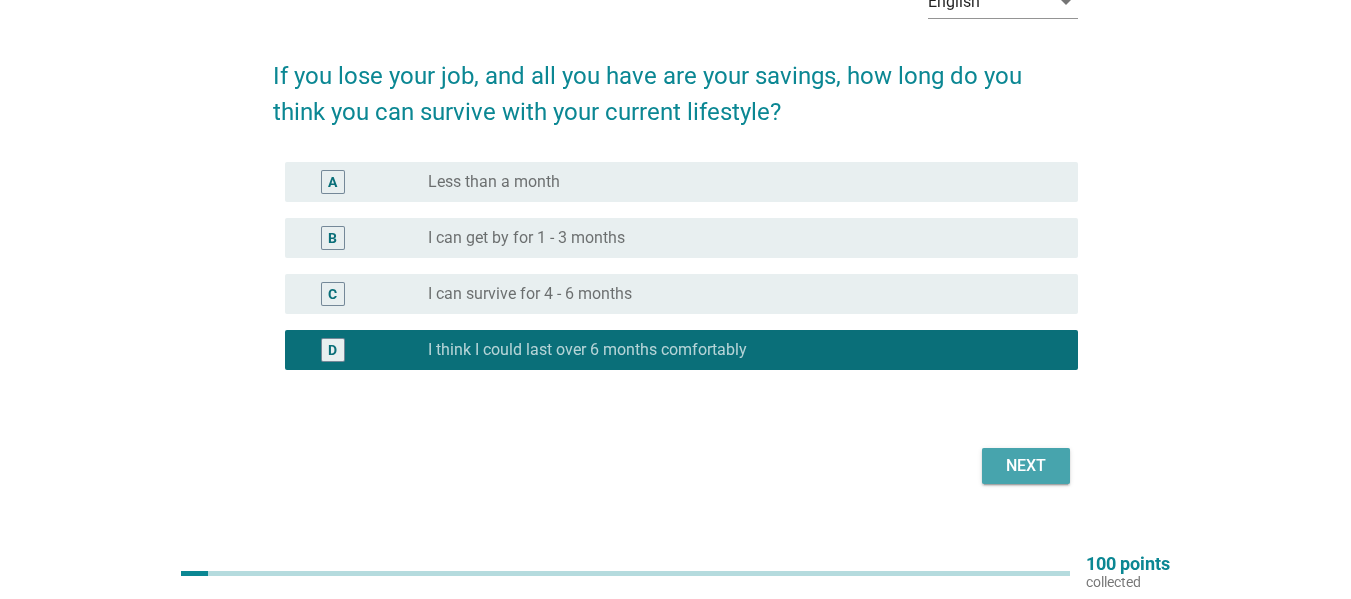 click on "Next" at bounding box center [1026, 466] 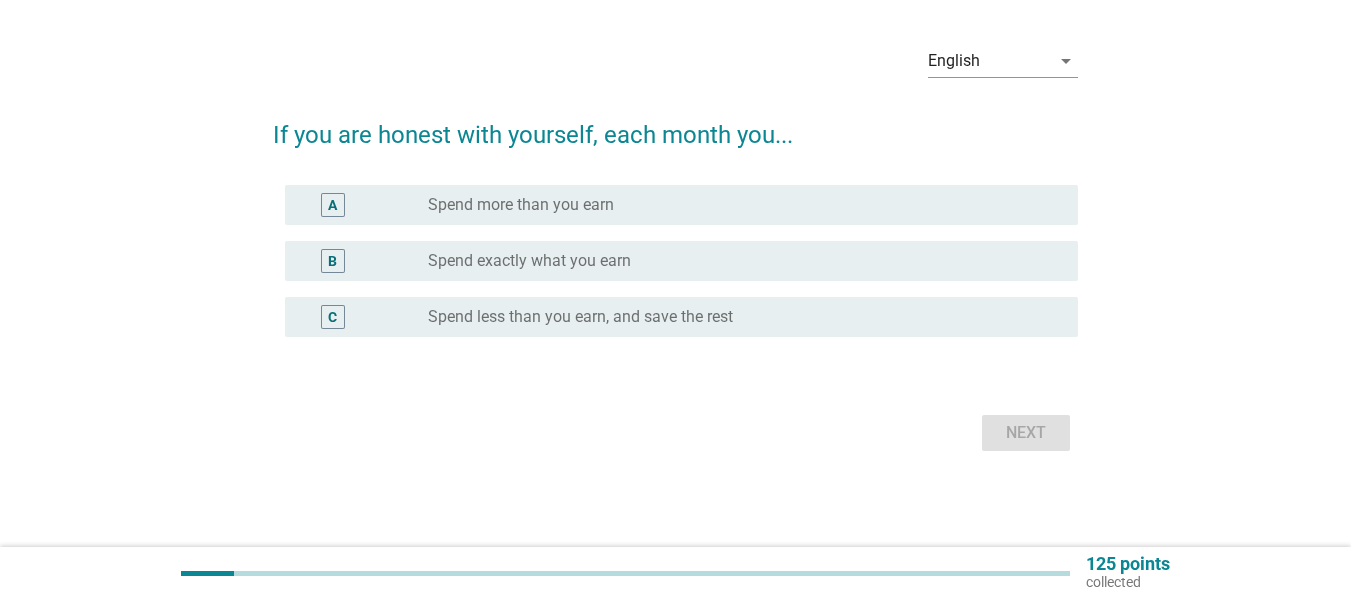 scroll, scrollTop: 0, scrollLeft: 0, axis: both 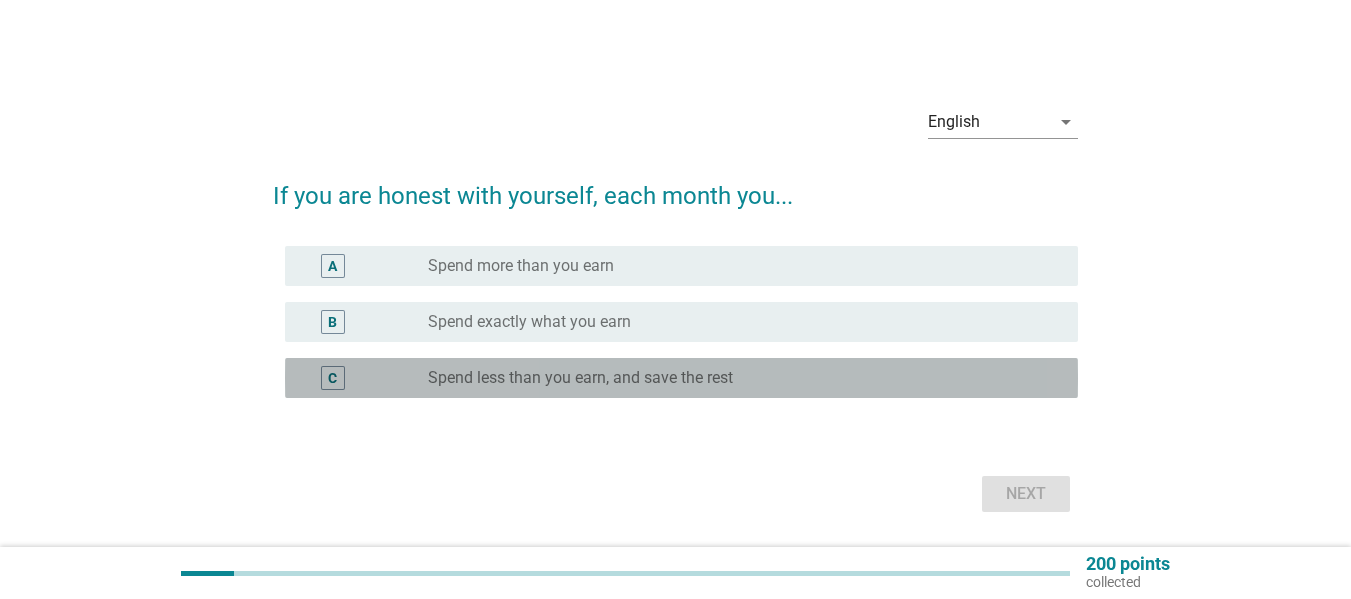 click on "radio_button_unchecked Spend less than you earn, and save the rest" at bounding box center [737, 378] 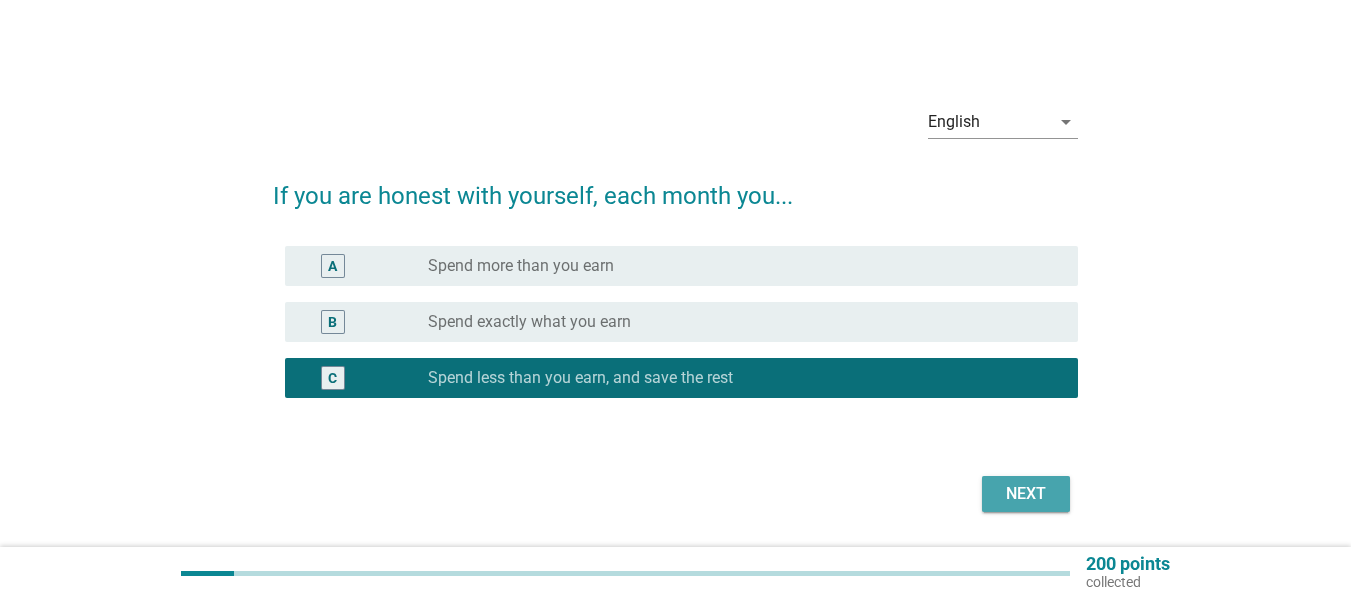 click on "Next" at bounding box center [1026, 494] 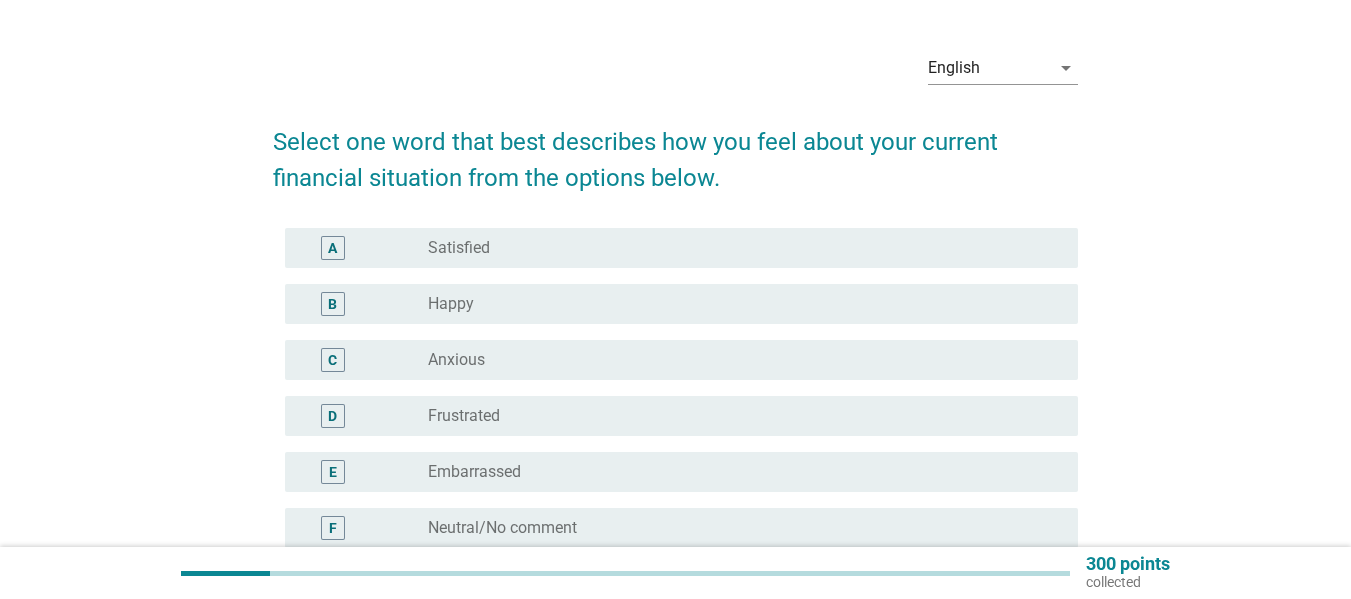 scroll, scrollTop: 0, scrollLeft: 0, axis: both 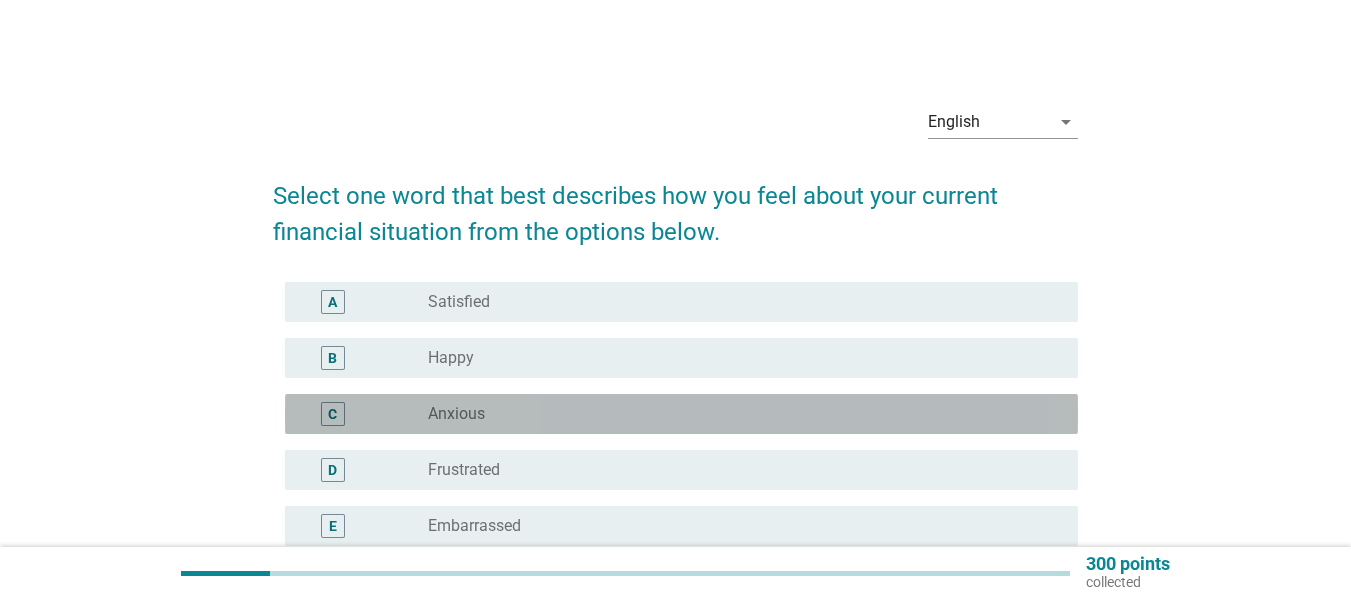 click on "C" at bounding box center [332, 414] 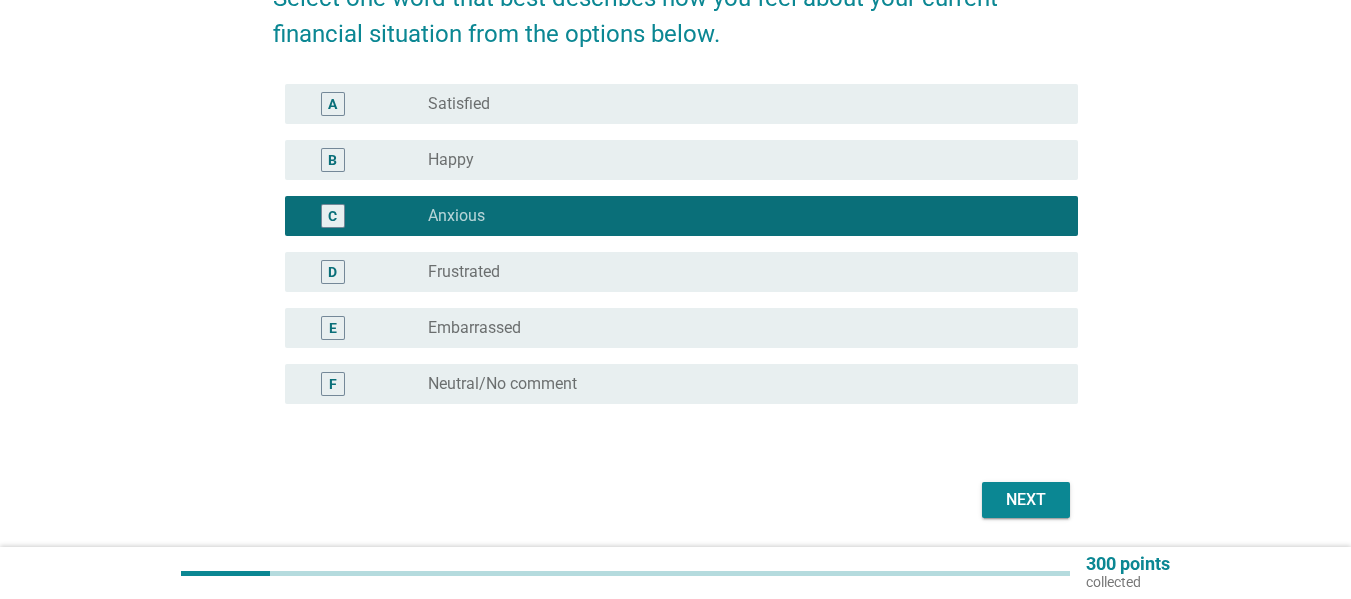 scroll, scrollTop: 200, scrollLeft: 0, axis: vertical 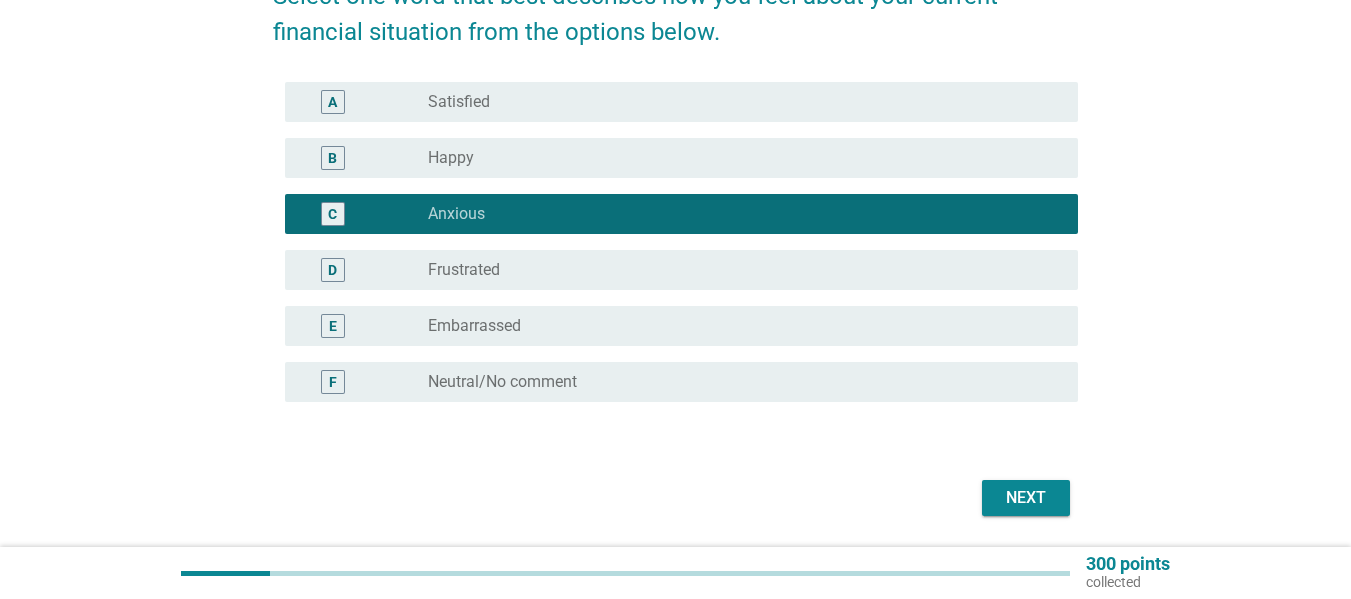 click on "Next" at bounding box center [1026, 498] 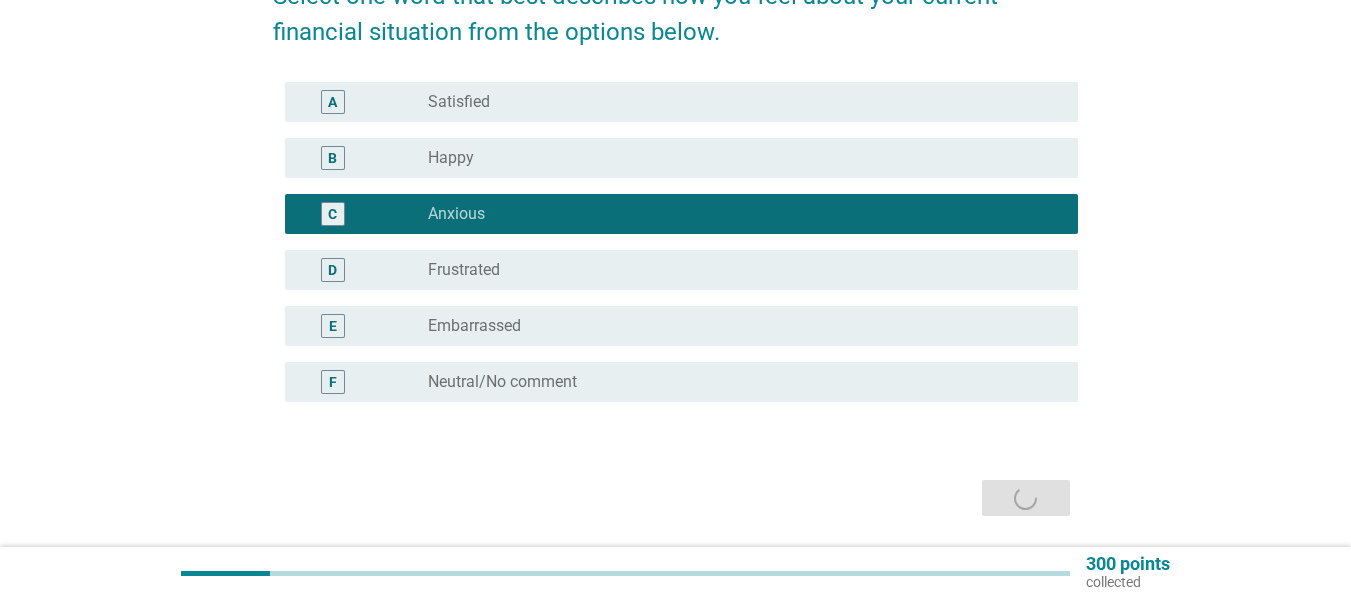 scroll, scrollTop: 0, scrollLeft: 0, axis: both 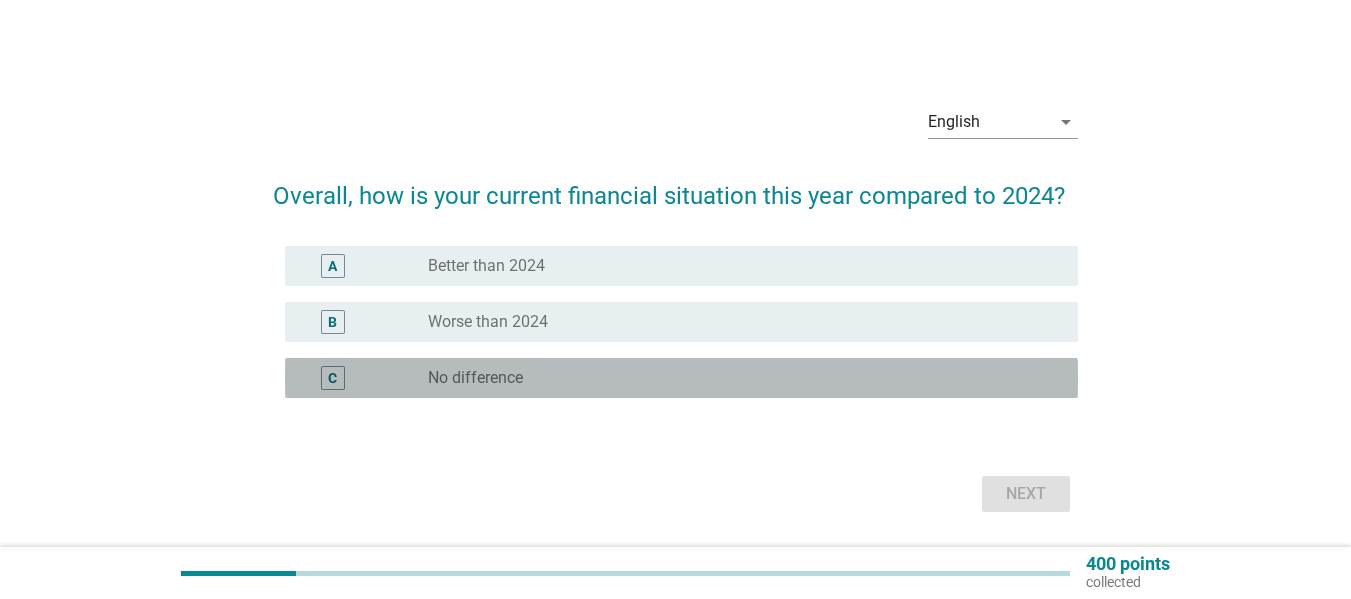 click on "C" at bounding box center [332, 378] 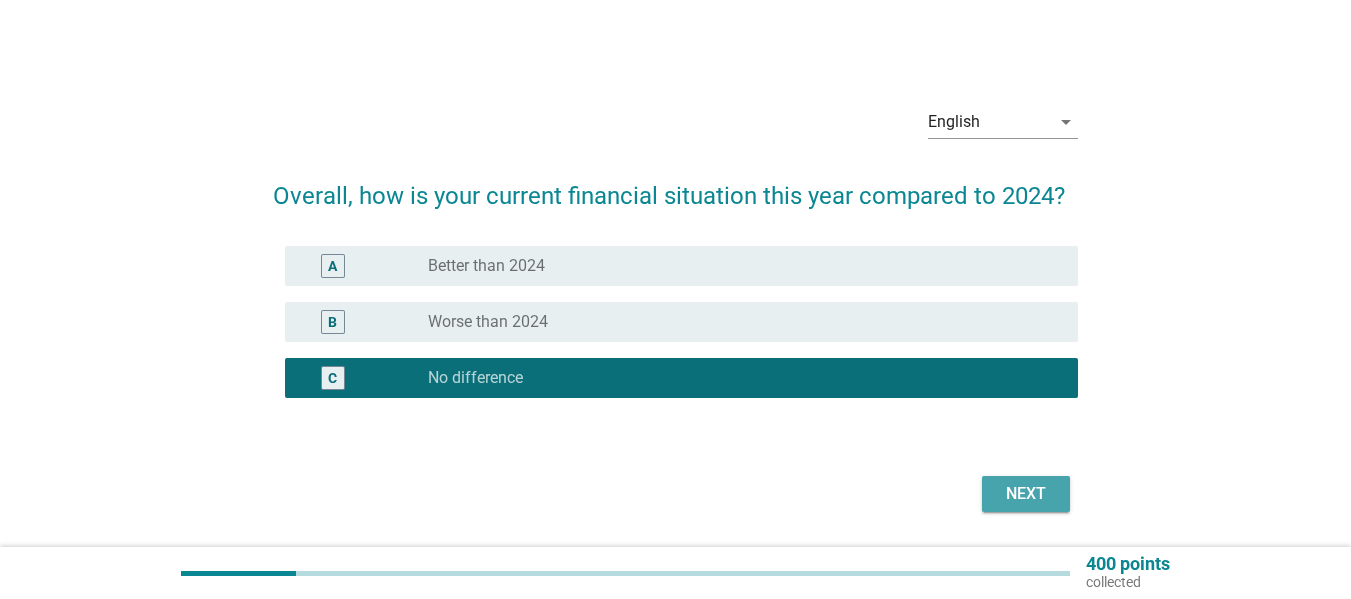 click on "Next" at bounding box center [1026, 494] 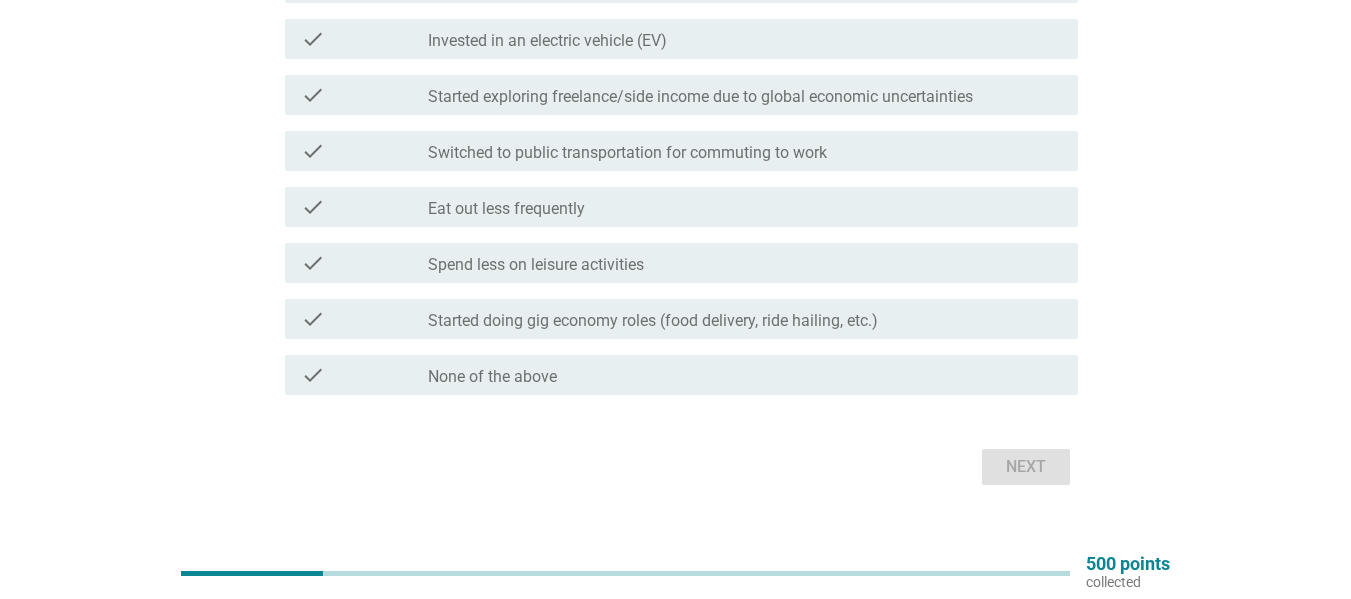 scroll, scrollTop: 514, scrollLeft: 0, axis: vertical 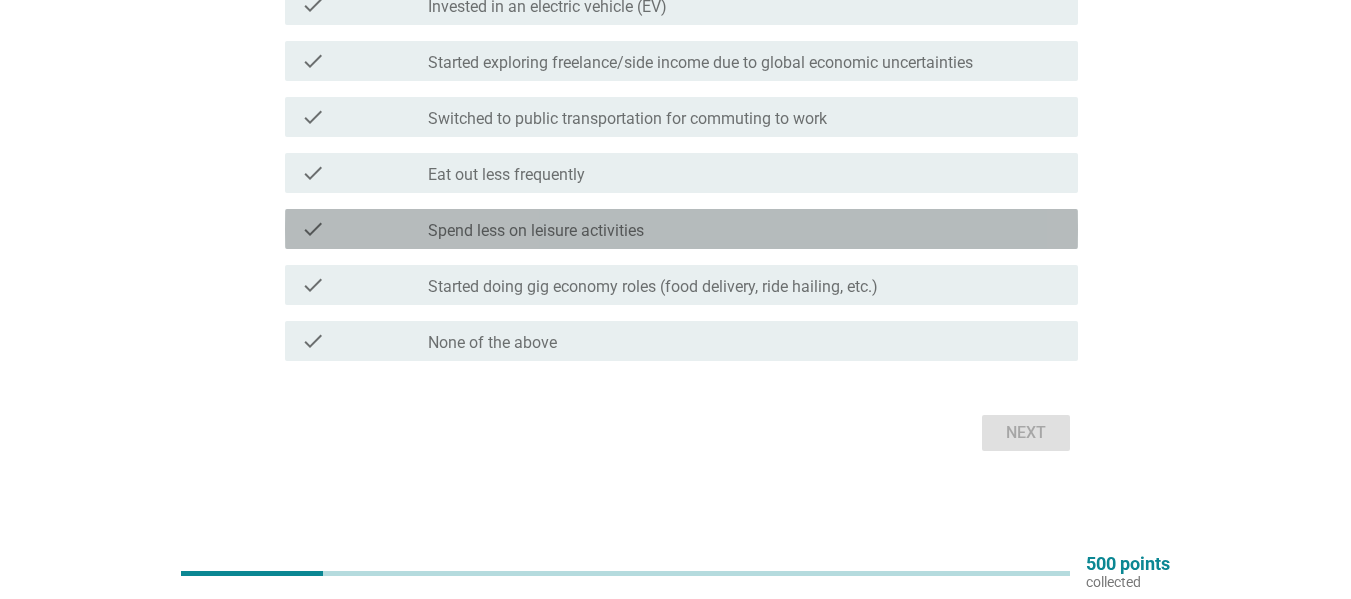 click on "check     check_box_outline_blank Spend less on leisure activities" at bounding box center (681, 229) 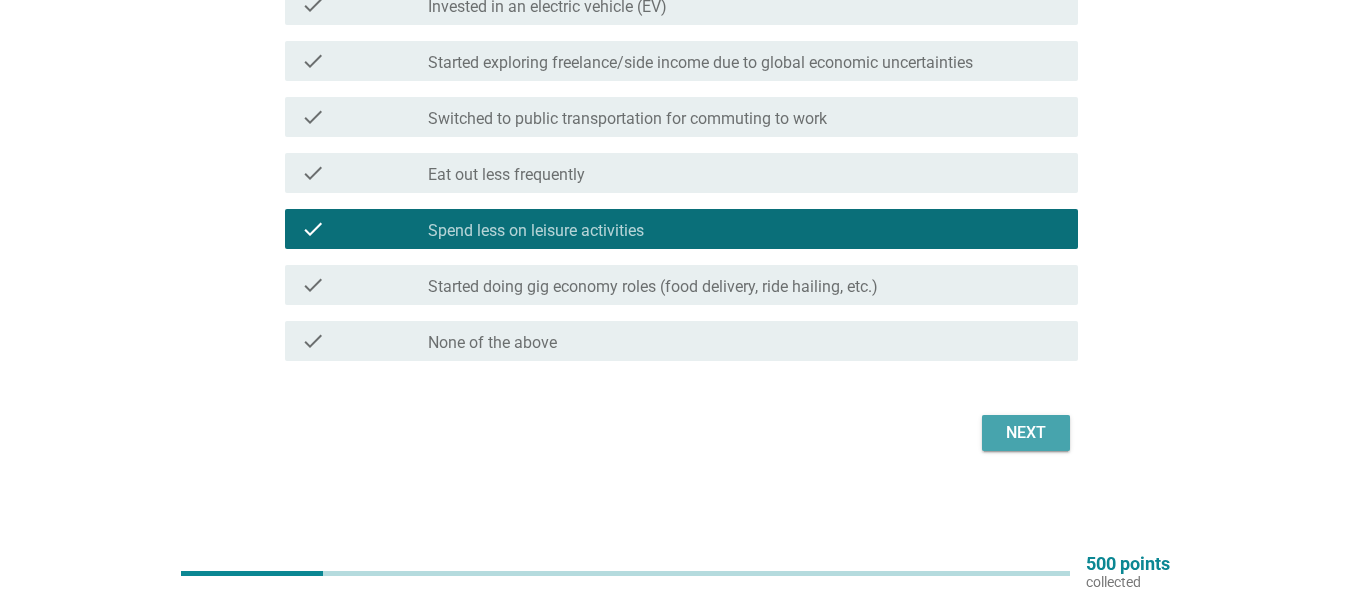 click on "Next" at bounding box center (1026, 433) 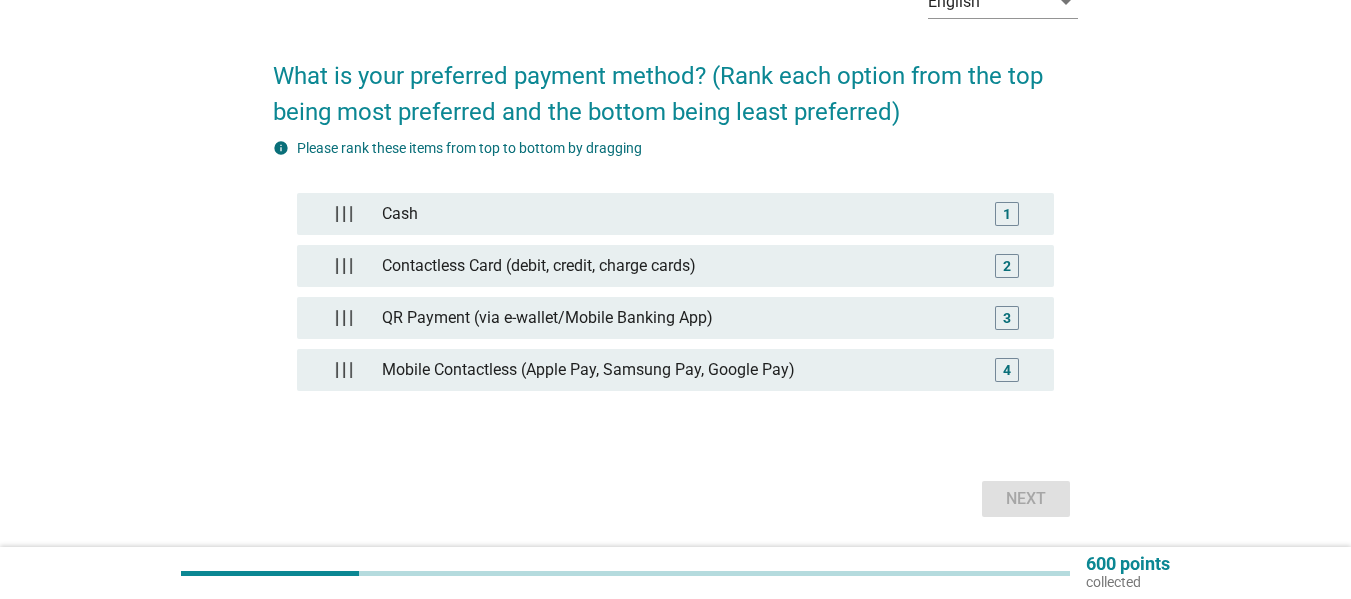 scroll, scrollTop: 160, scrollLeft: 0, axis: vertical 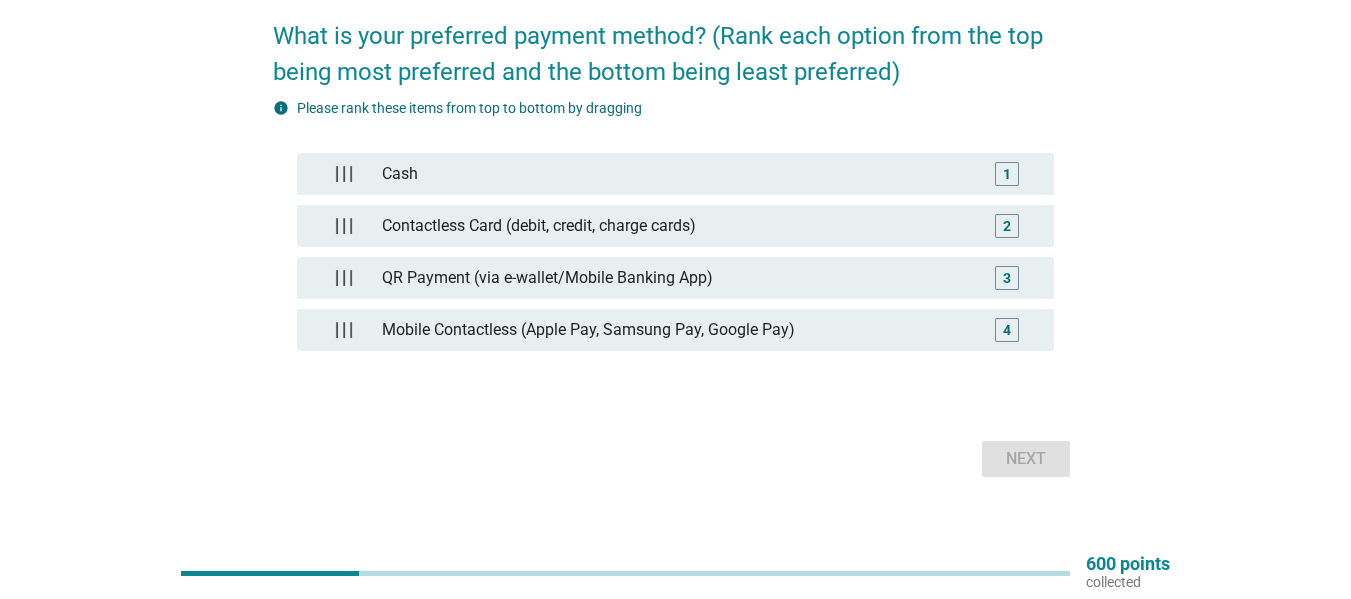 click on "Next" at bounding box center (675, 459) 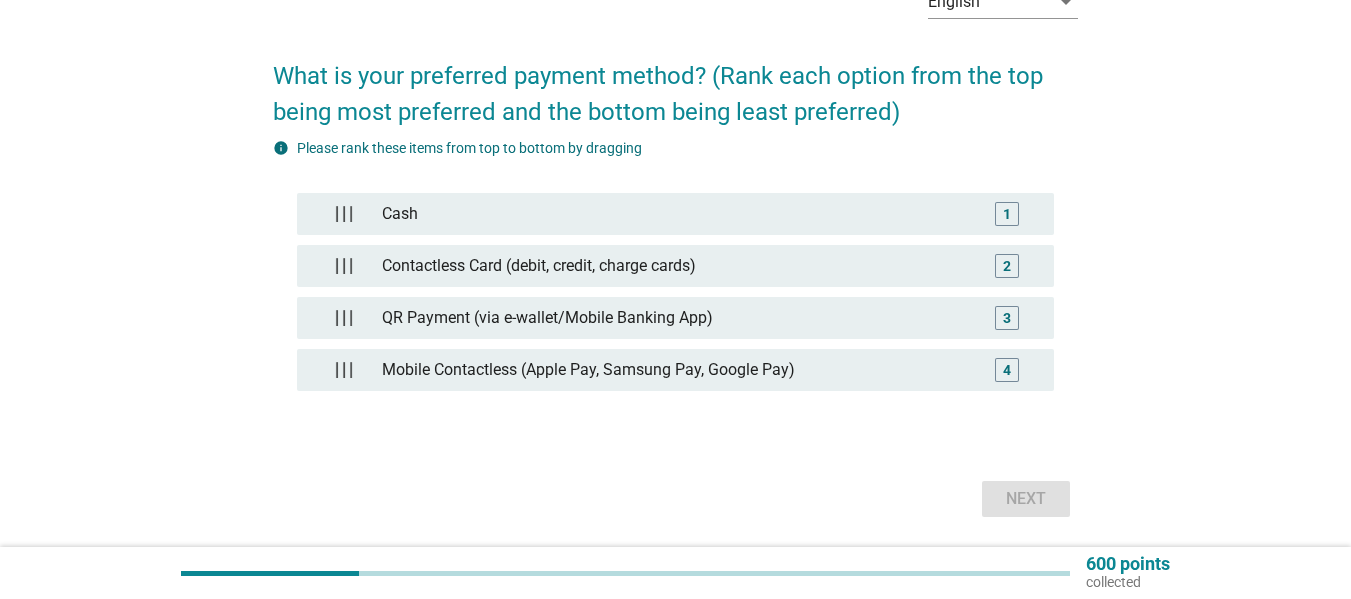 scroll, scrollTop: 160, scrollLeft: 0, axis: vertical 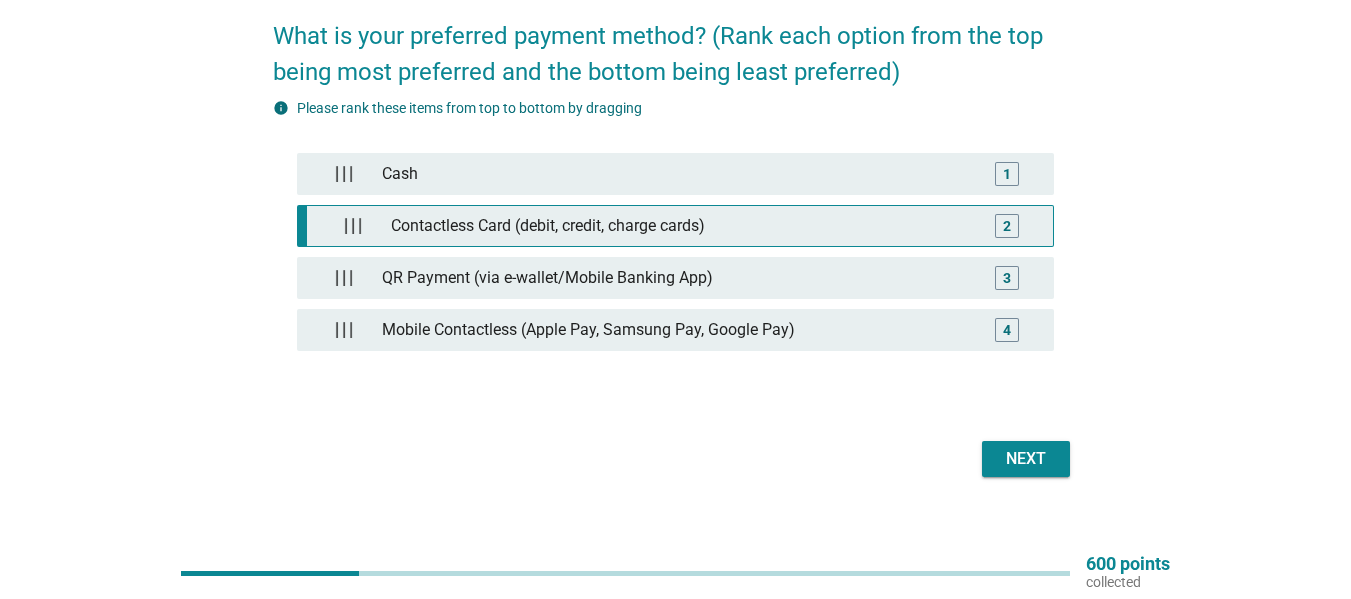 click on "2" at bounding box center (1007, 226) 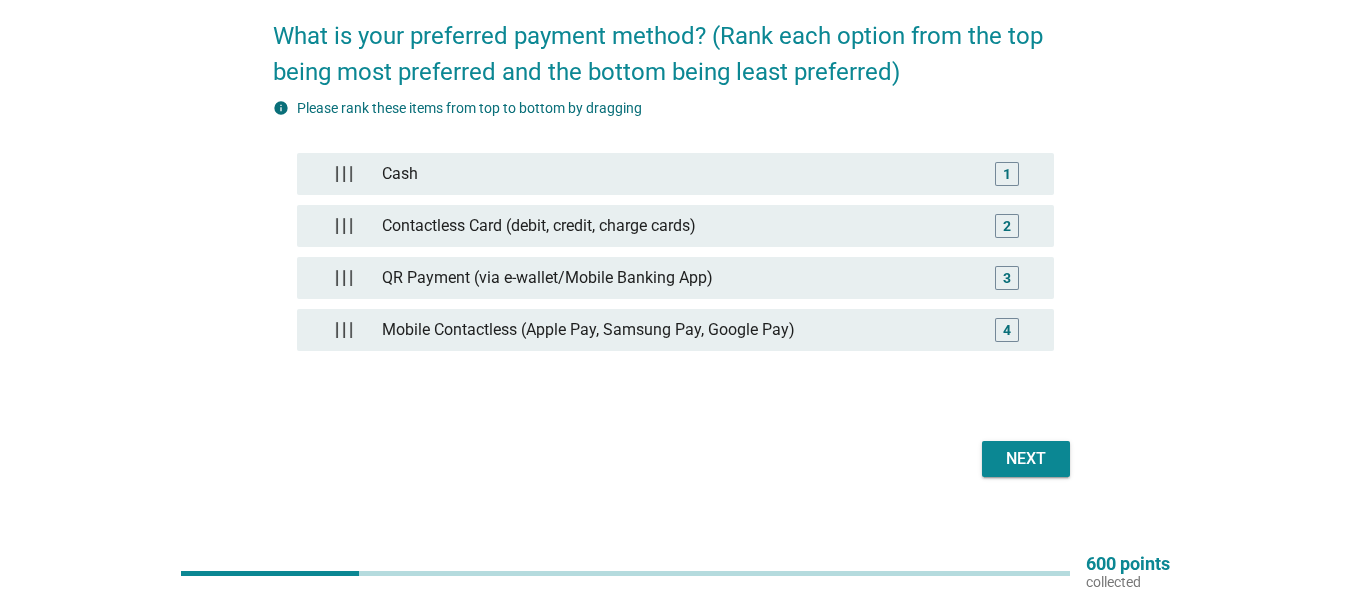 click on "Cash    1   Contactless Card (debit, credit, charge cards)    2   QR Payment (via e-wallet/Mobile Banking App)    3   Mobile Contactless (Apple Pay, Samsung Pay, Google Pay)   4" at bounding box center (675, 257) 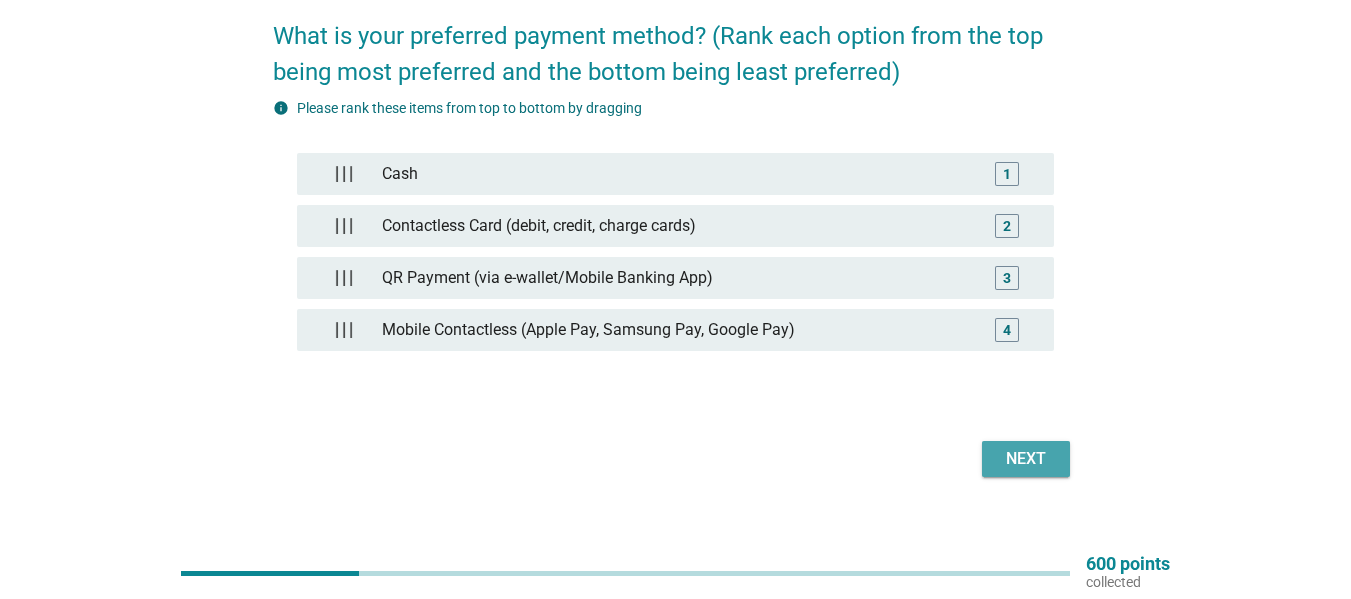 click on "Next" at bounding box center (1026, 459) 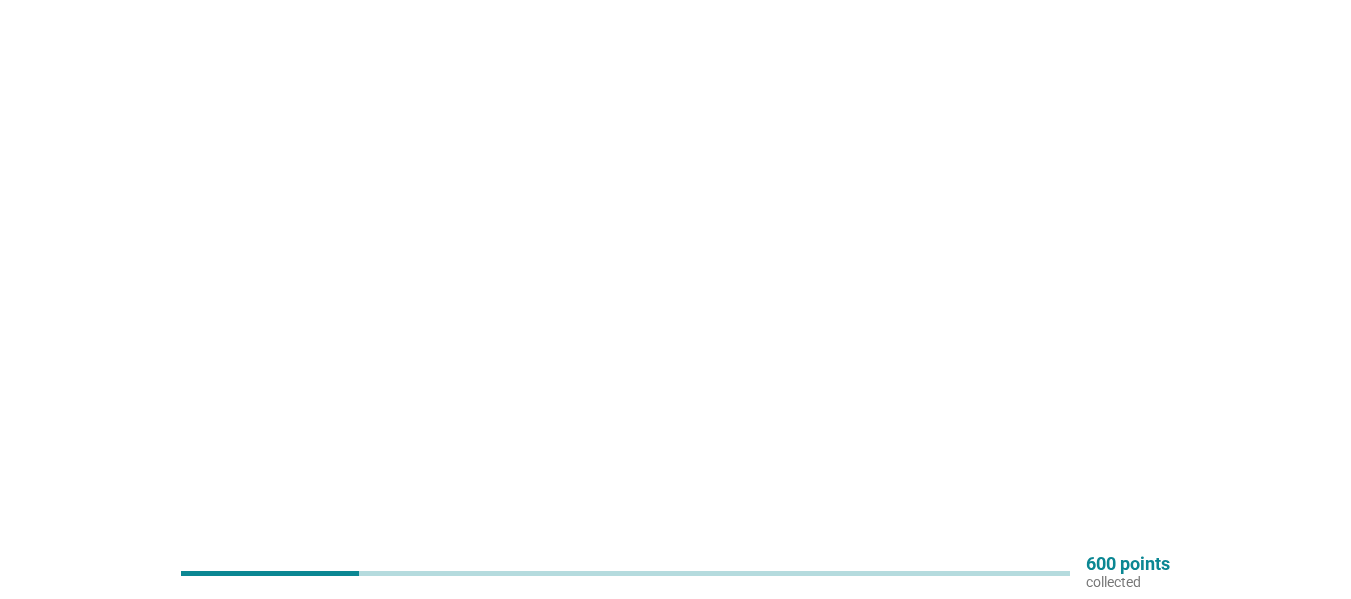 scroll, scrollTop: 0, scrollLeft: 0, axis: both 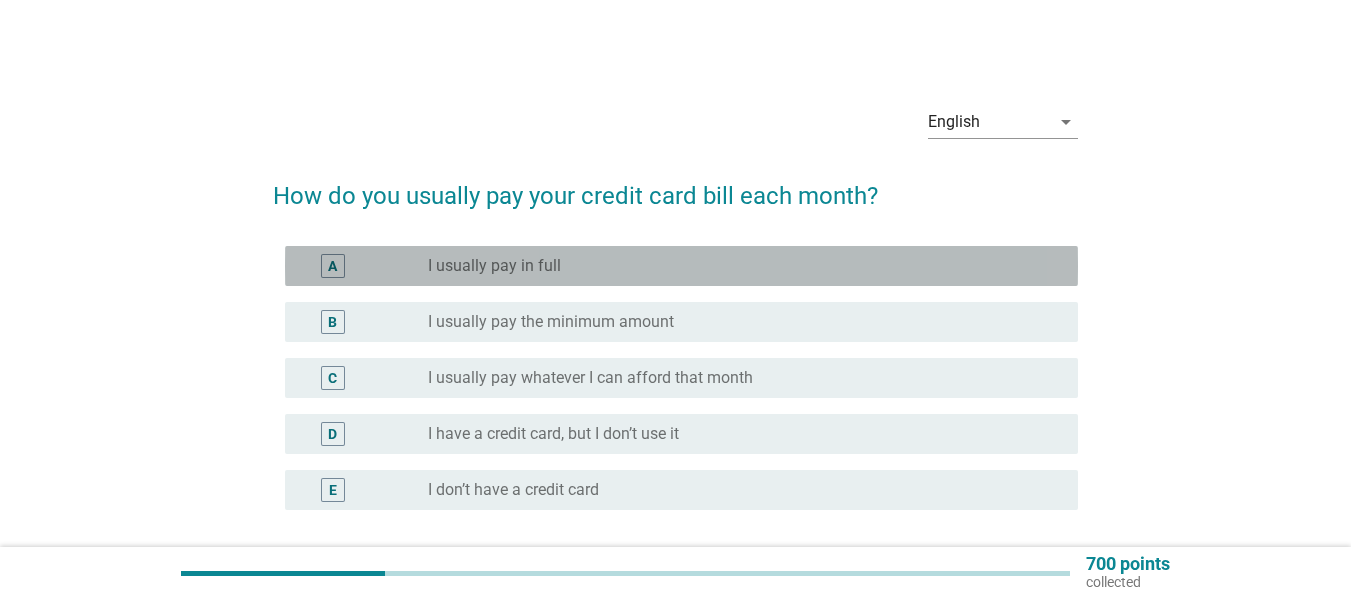 click on "I usually pay in full" at bounding box center [494, 266] 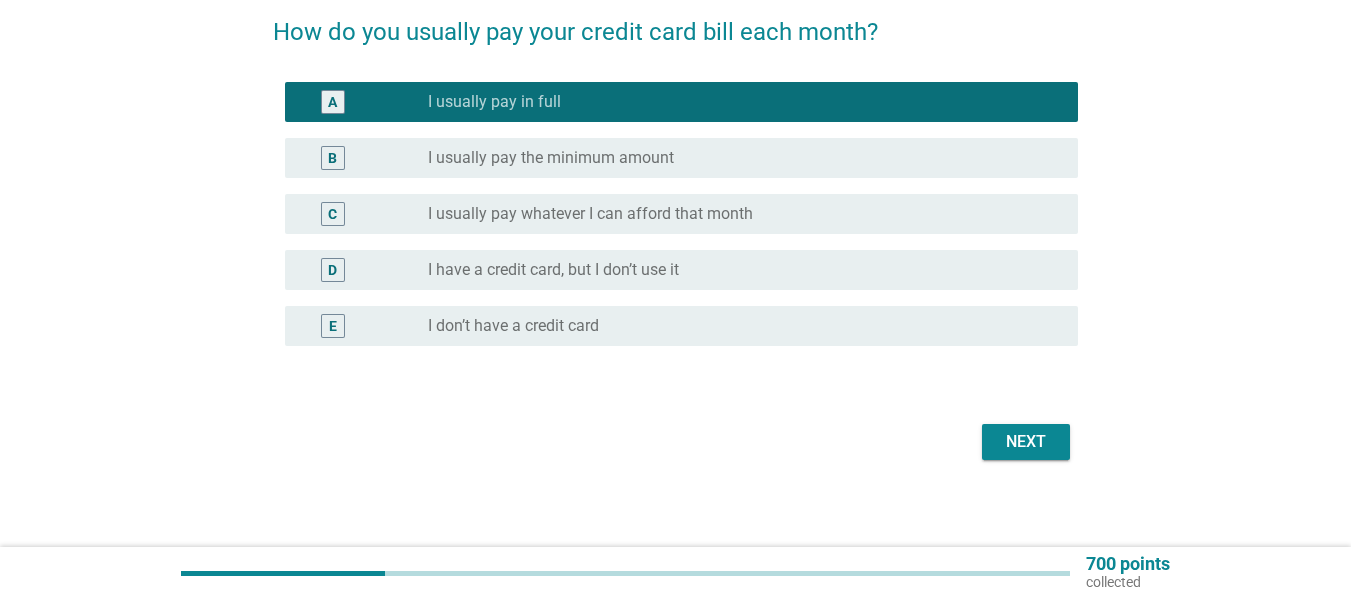 scroll, scrollTop: 173, scrollLeft: 0, axis: vertical 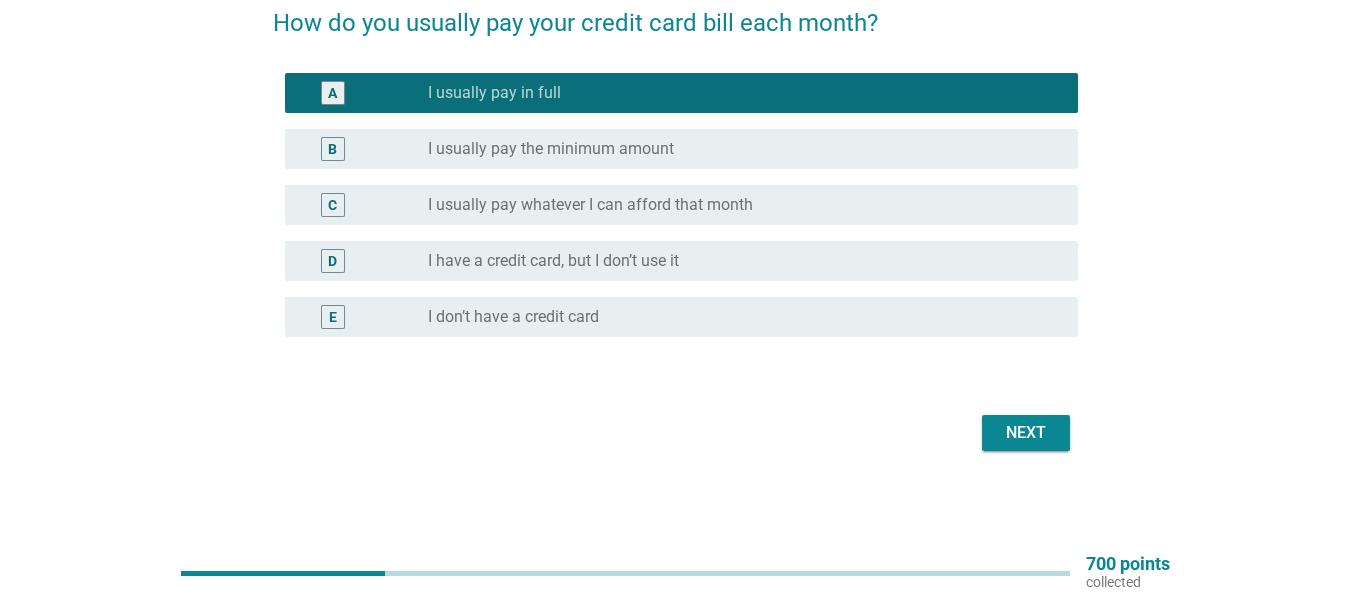 click on "Next" at bounding box center [1026, 433] 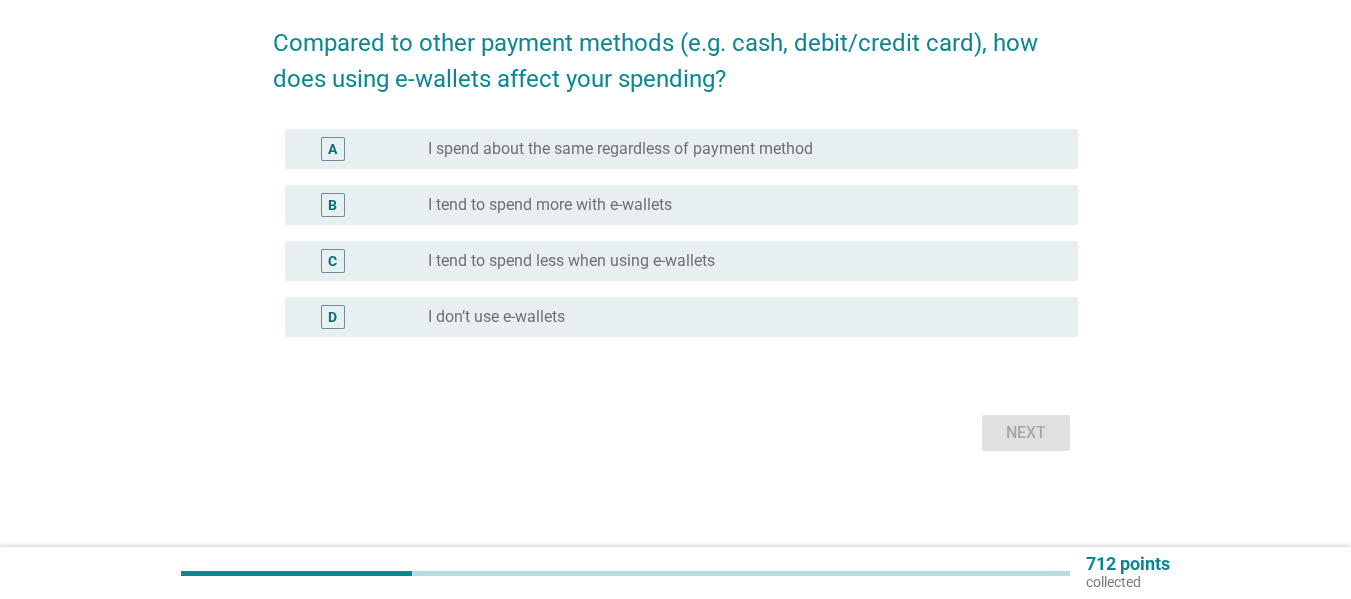 scroll, scrollTop: 0, scrollLeft: 0, axis: both 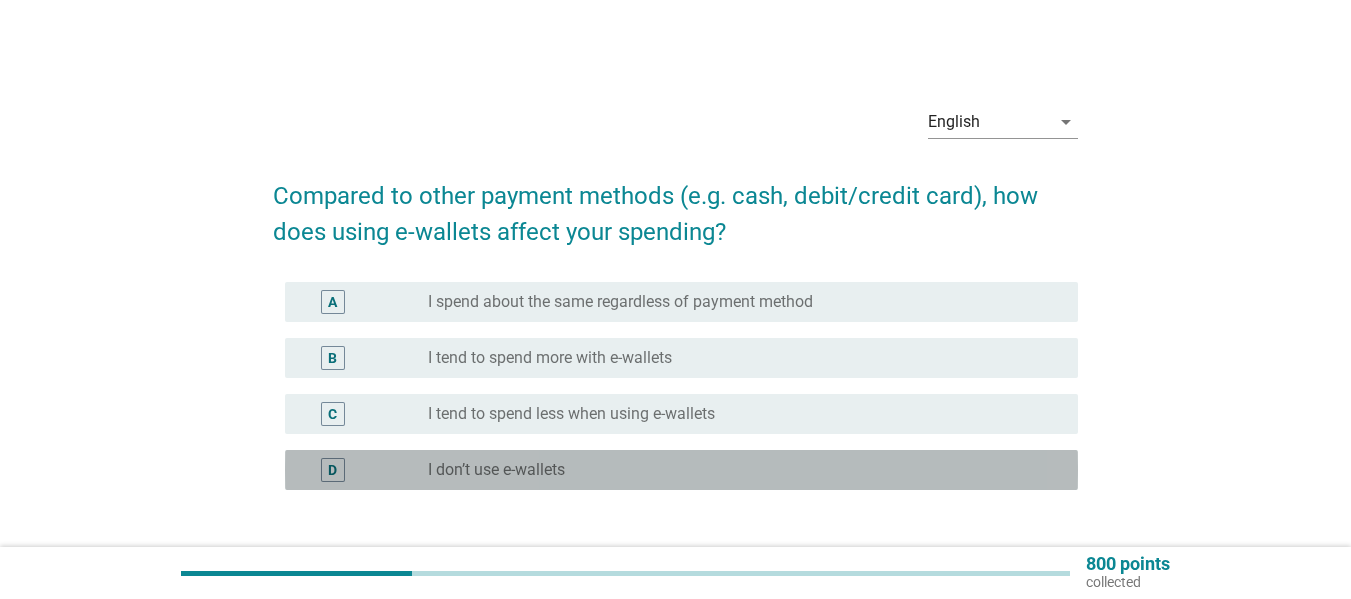 click on "radio_button_unchecked I don’t use e-wallets" at bounding box center (737, 470) 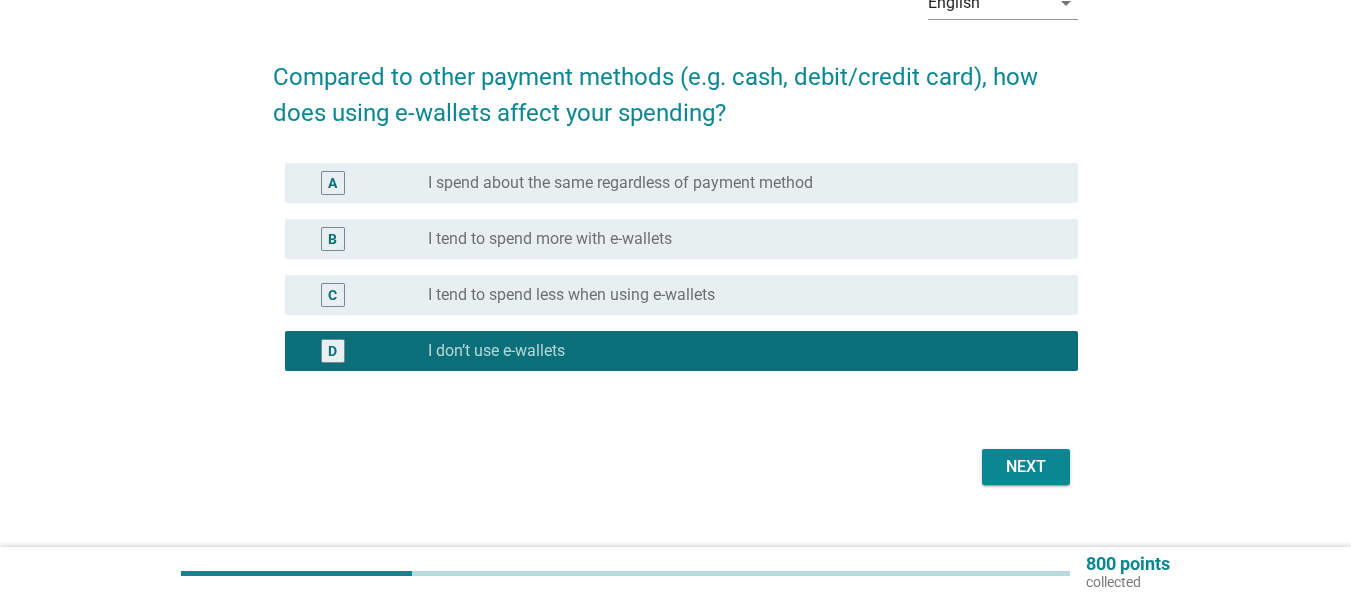 scroll, scrollTop: 120, scrollLeft: 0, axis: vertical 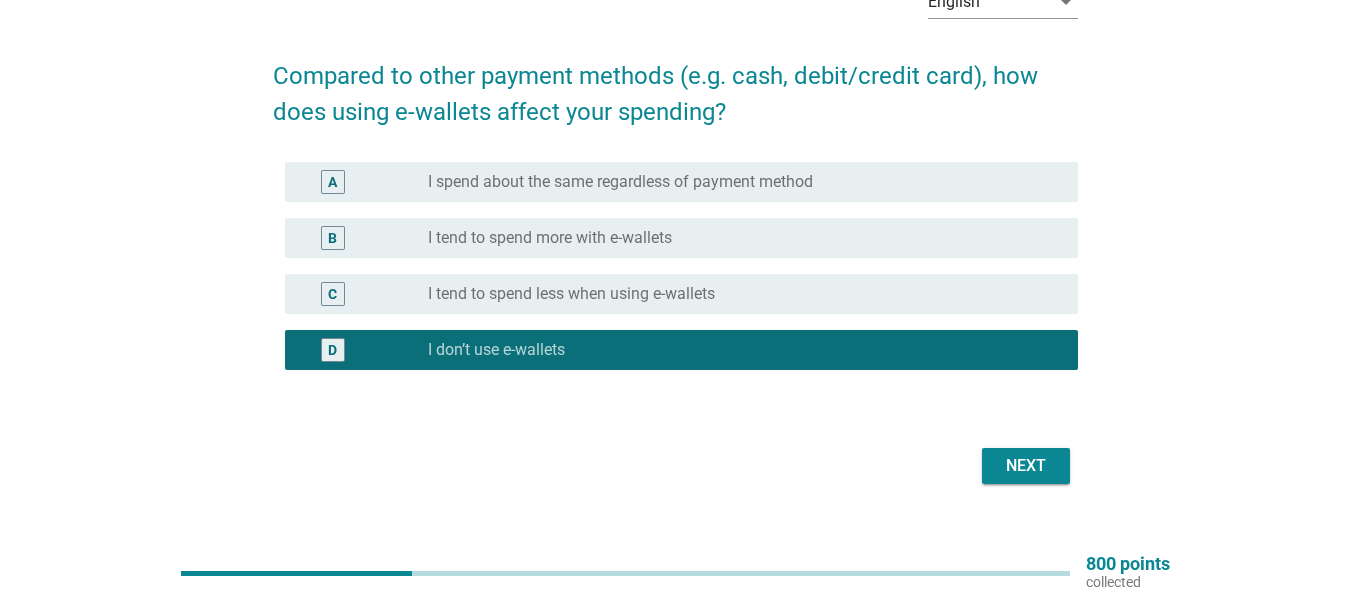 click on "Next" at bounding box center [1026, 466] 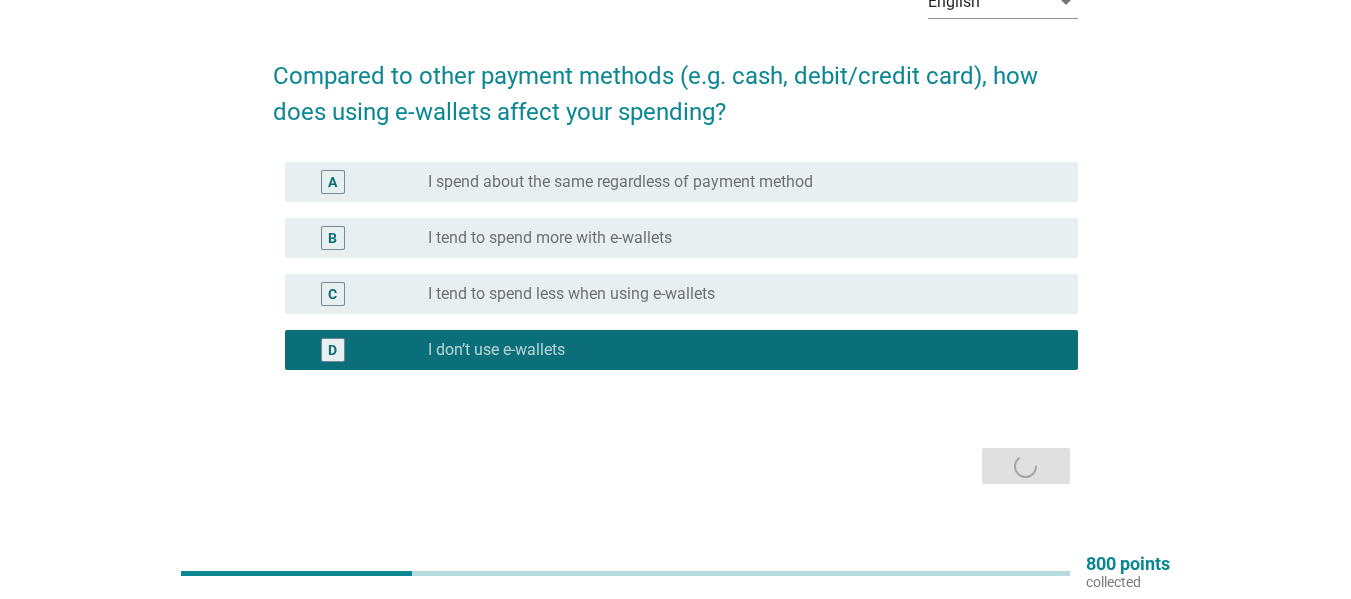 scroll, scrollTop: 0, scrollLeft: 0, axis: both 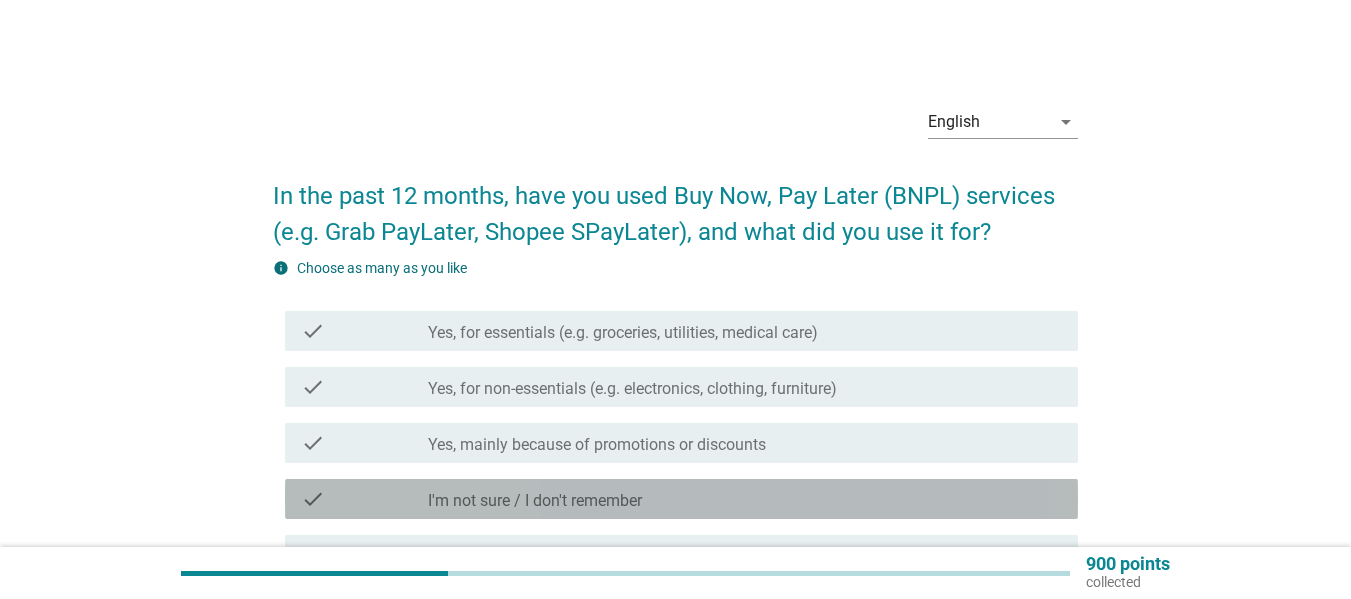 click on "check_box_outline_blank I'm not sure / I don't remember" at bounding box center [745, 499] 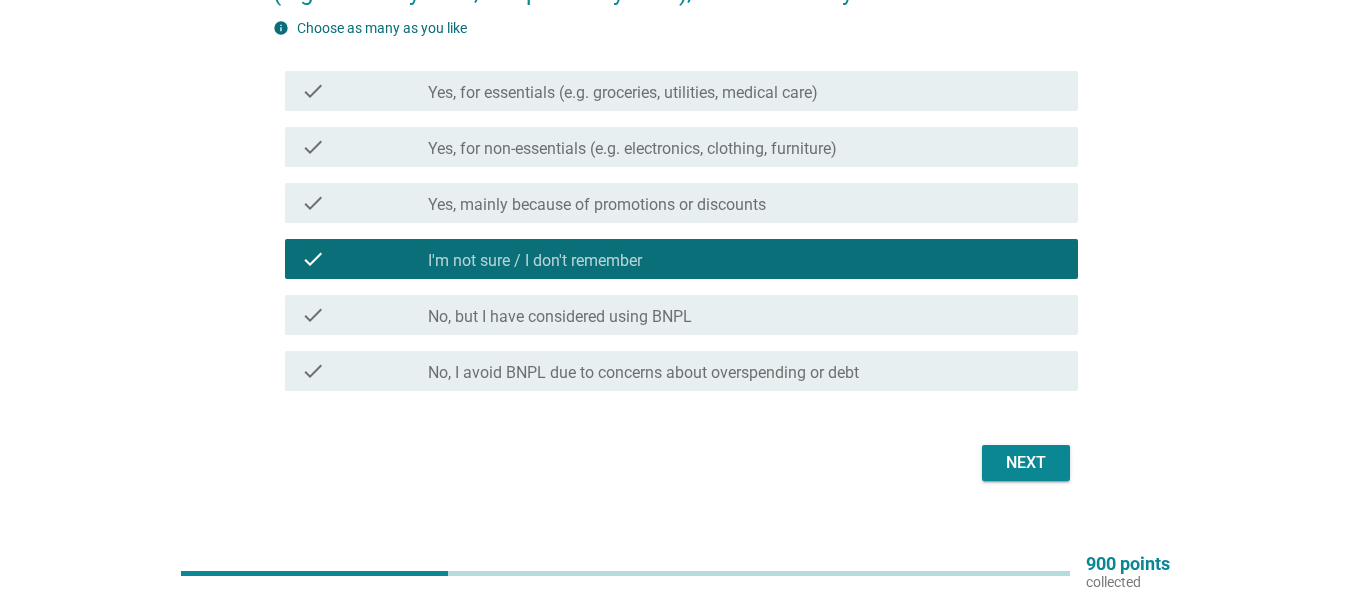scroll, scrollTop: 270, scrollLeft: 0, axis: vertical 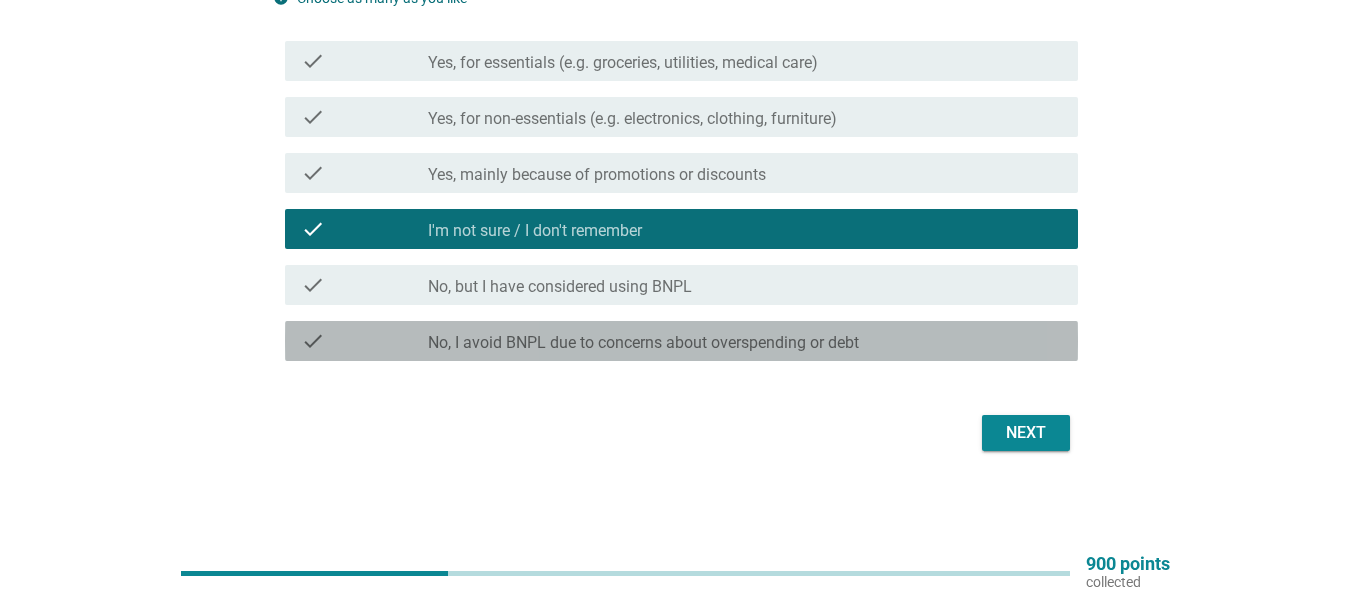 click on "No, I avoid BNPL due to concerns about overspending or debt" at bounding box center (643, 343) 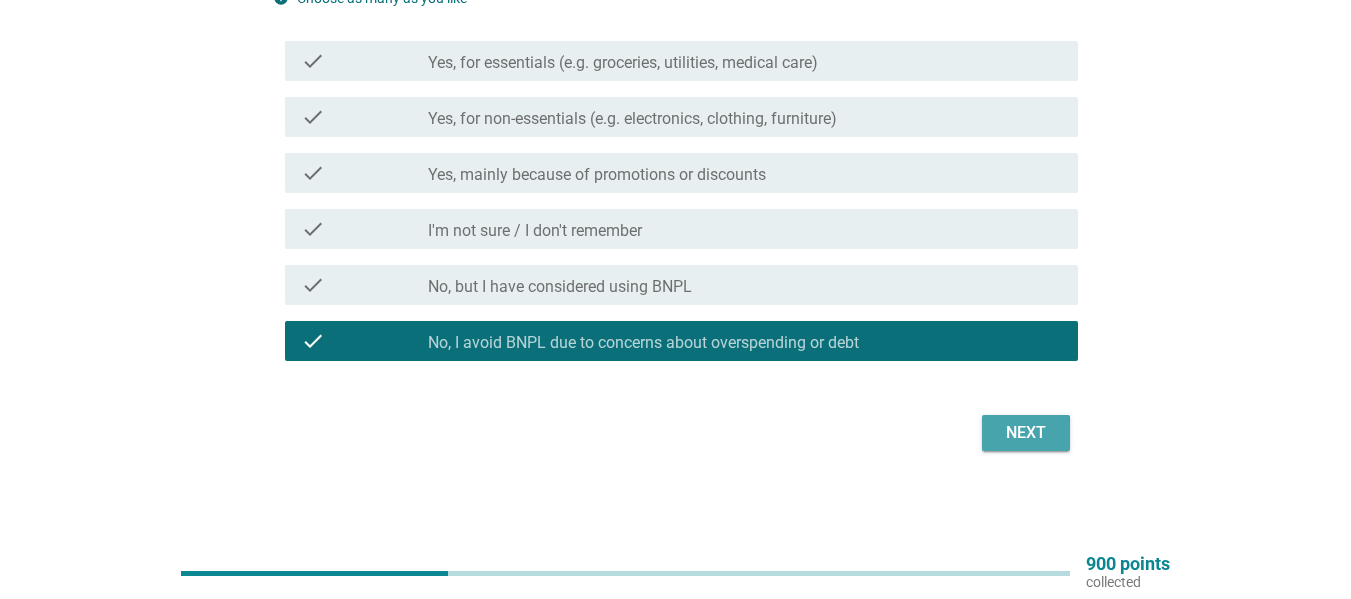 click on "Next" at bounding box center (1026, 433) 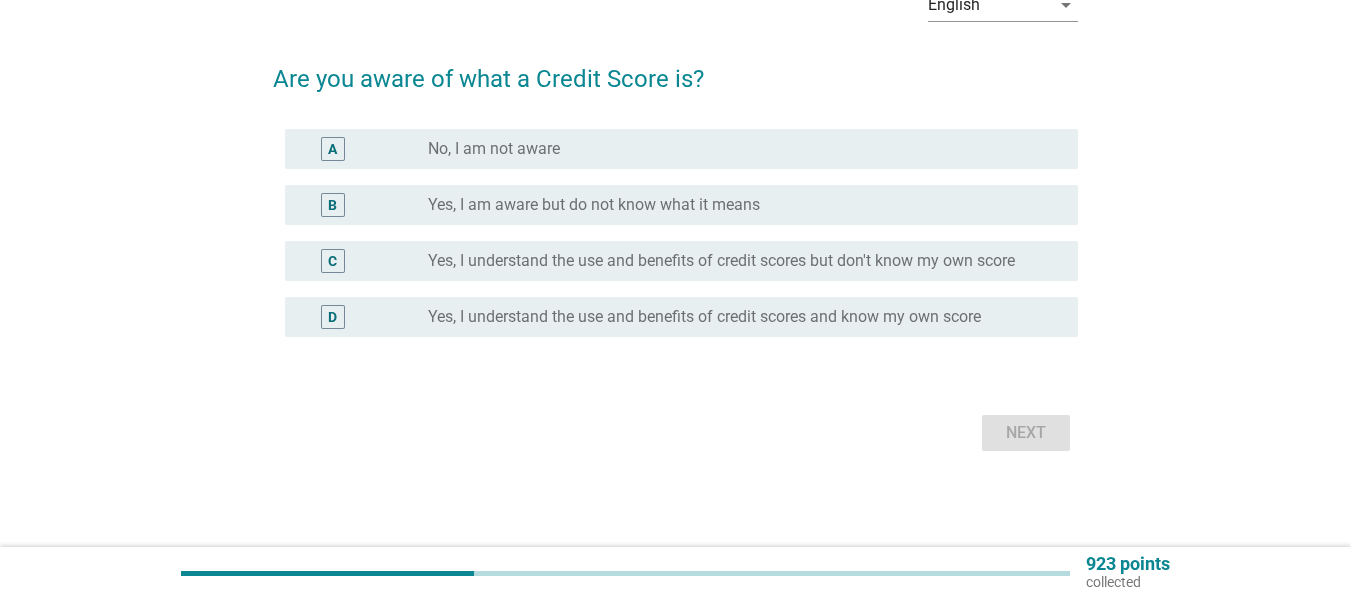 scroll, scrollTop: 0, scrollLeft: 0, axis: both 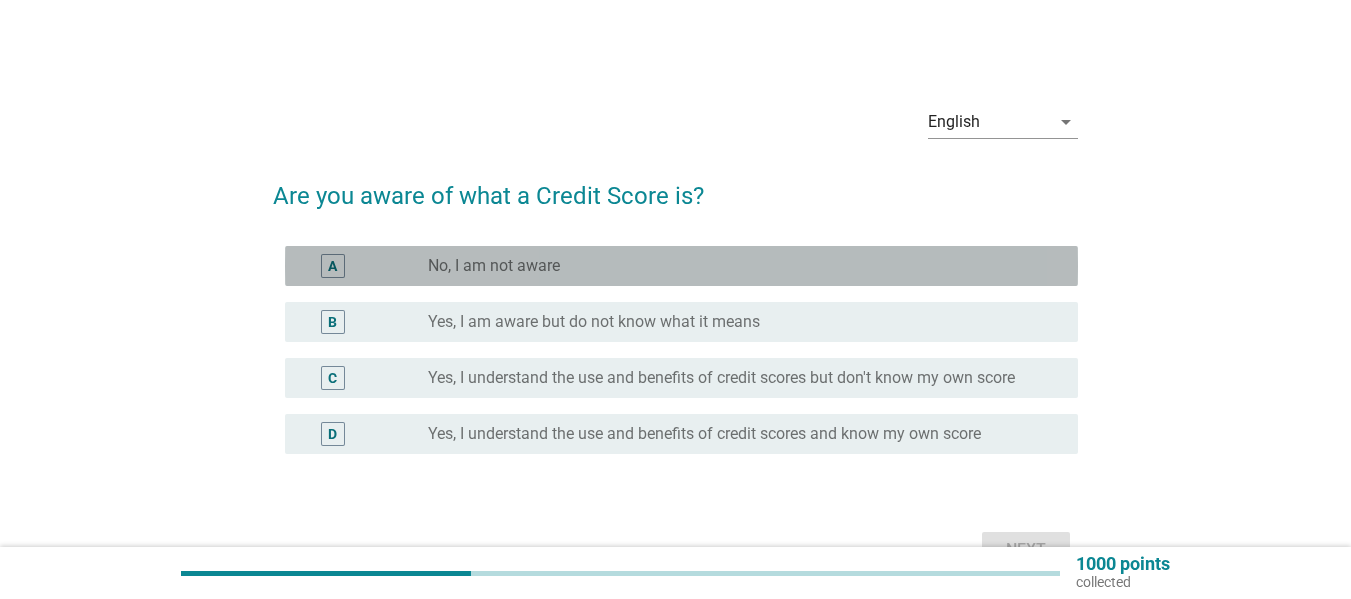 click on "radio_button_unchecked No, I am not aware" at bounding box center [737, 266] 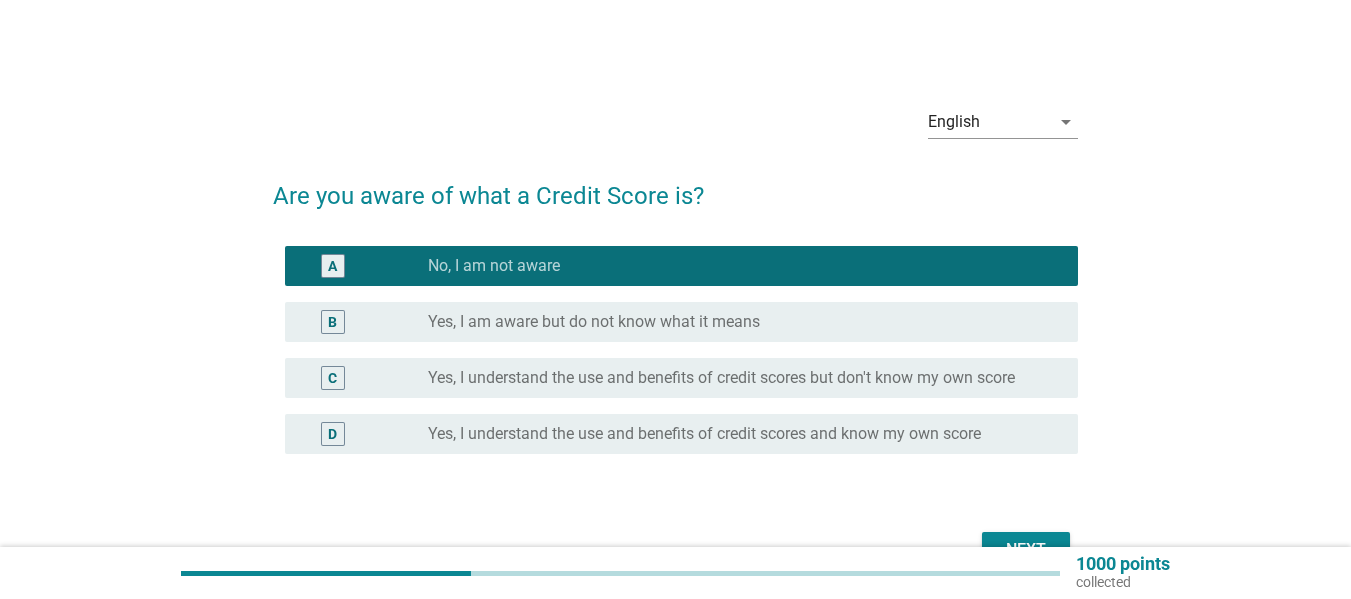 click on "Next" at bounding box center [1026, 550] 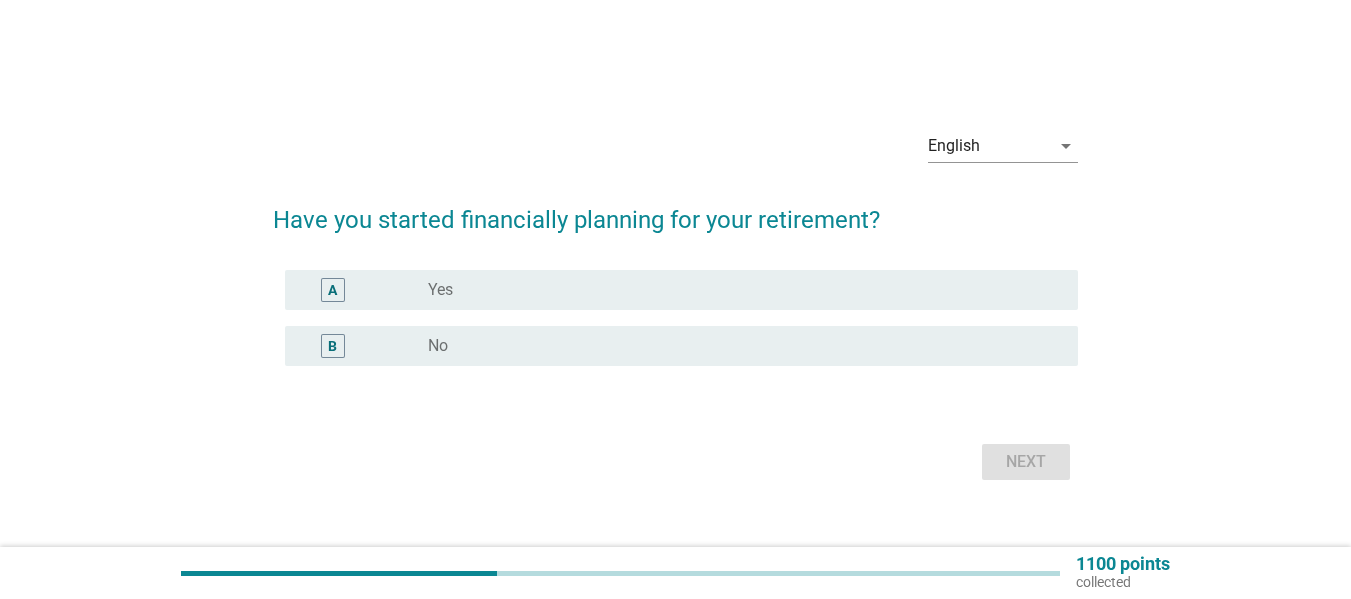 click on "radio_button_unchecked No" at bounding box center (737, 346) 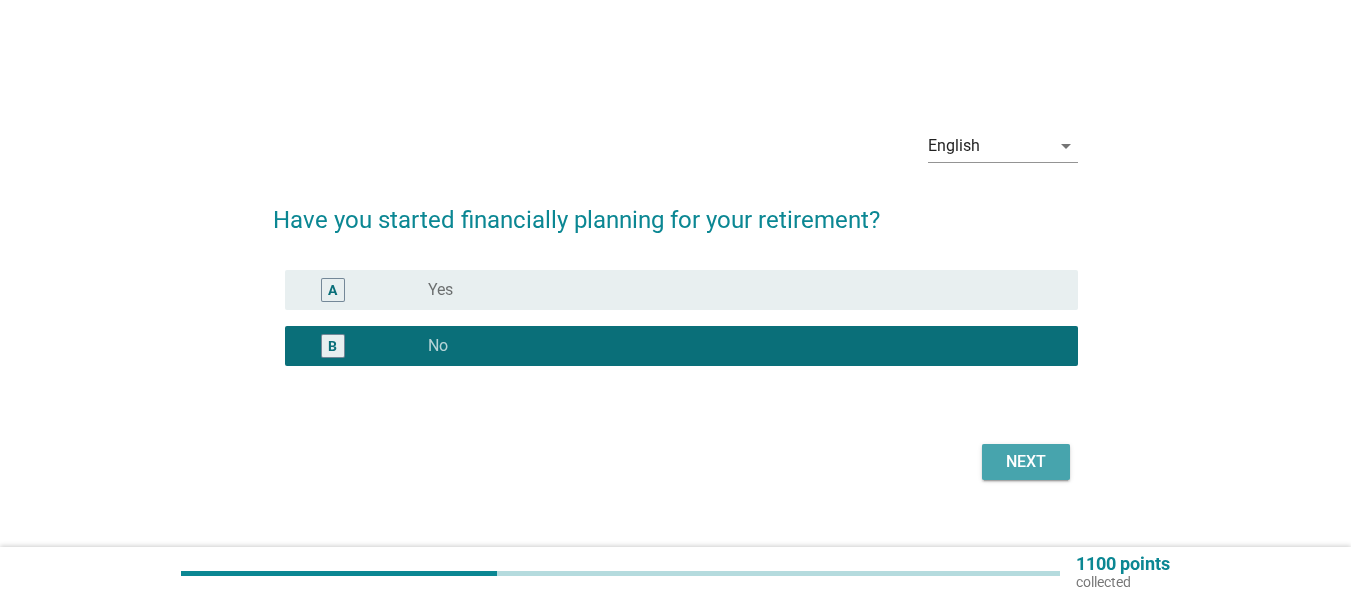 click on "Next" at bounding box center [1026, 462] 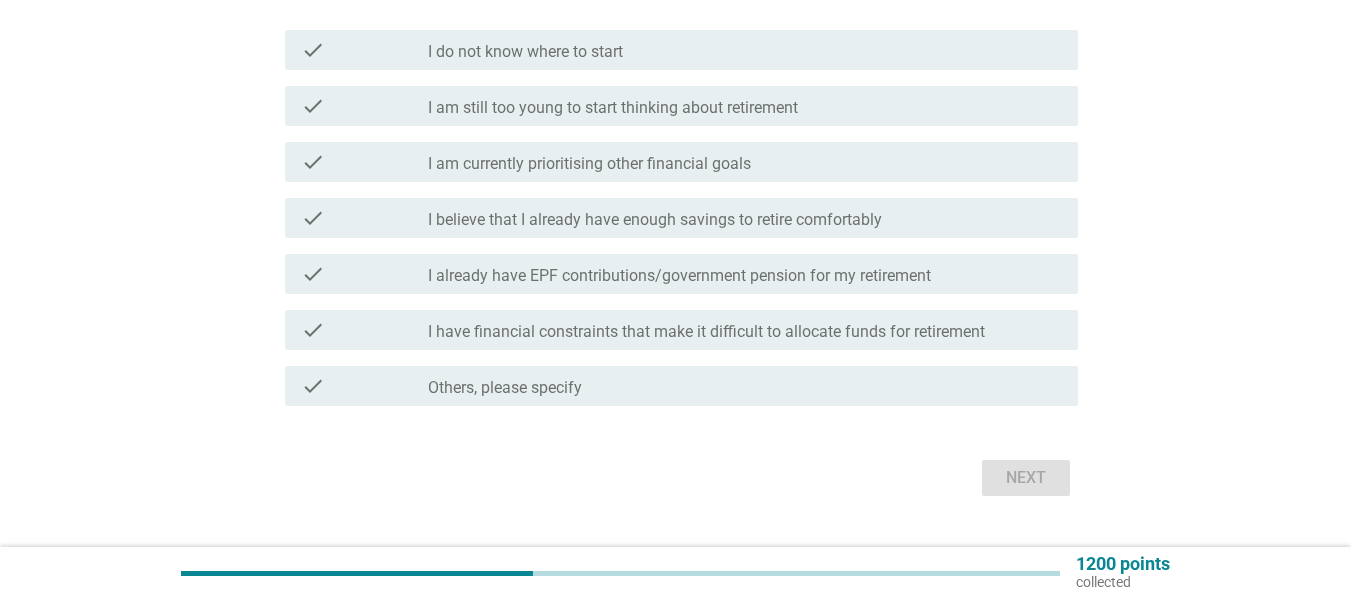 scroll, scrollTop: 320, scrollLeft: 0, axis: vertical 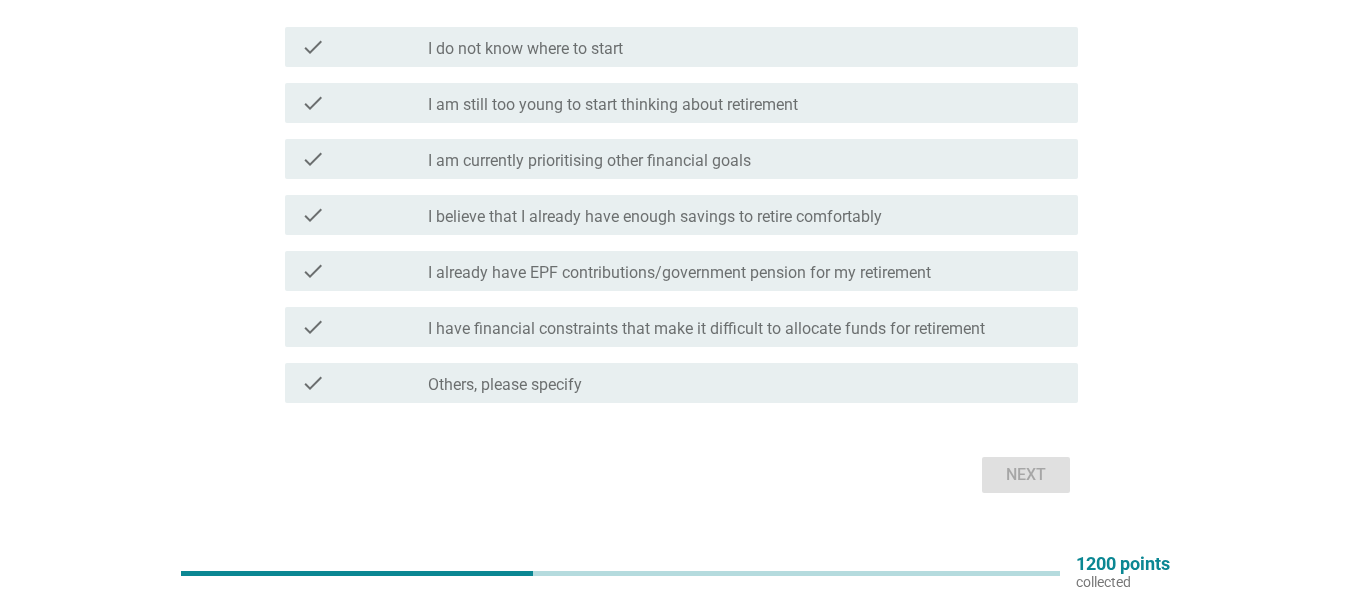 click on "check_box_outline_blank Others, please specify" at bounding box center [745, 383] 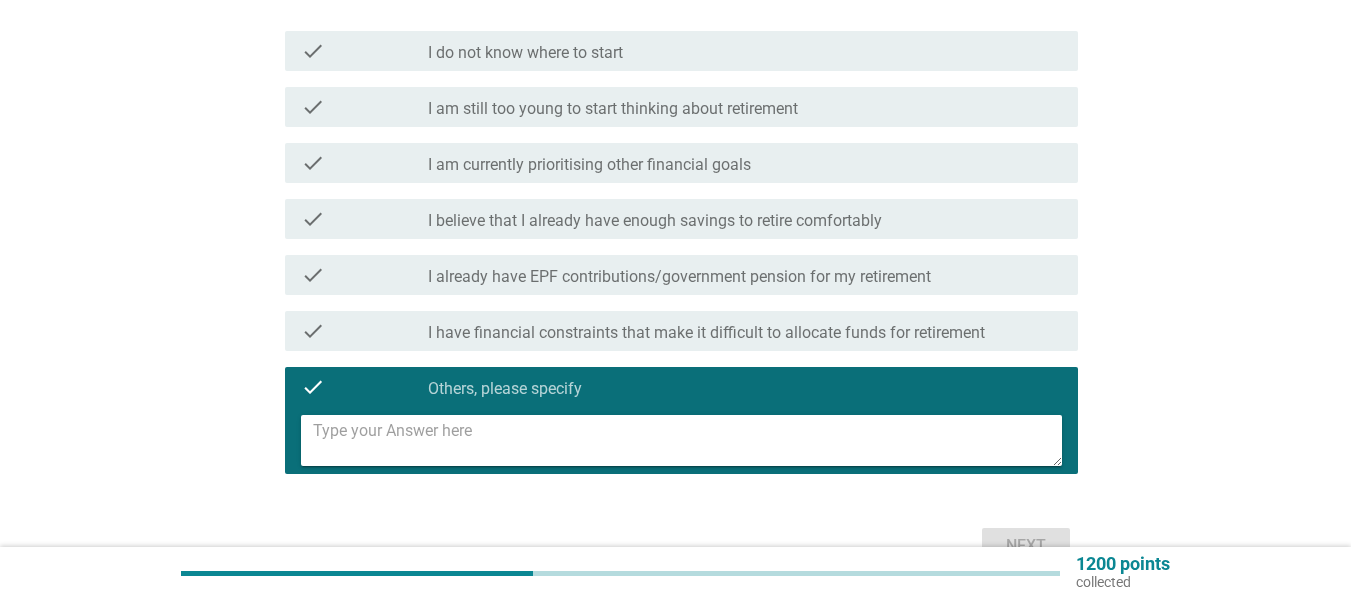 scroll, scrollTop: 320, scrollLeft: 0, axis: vertical 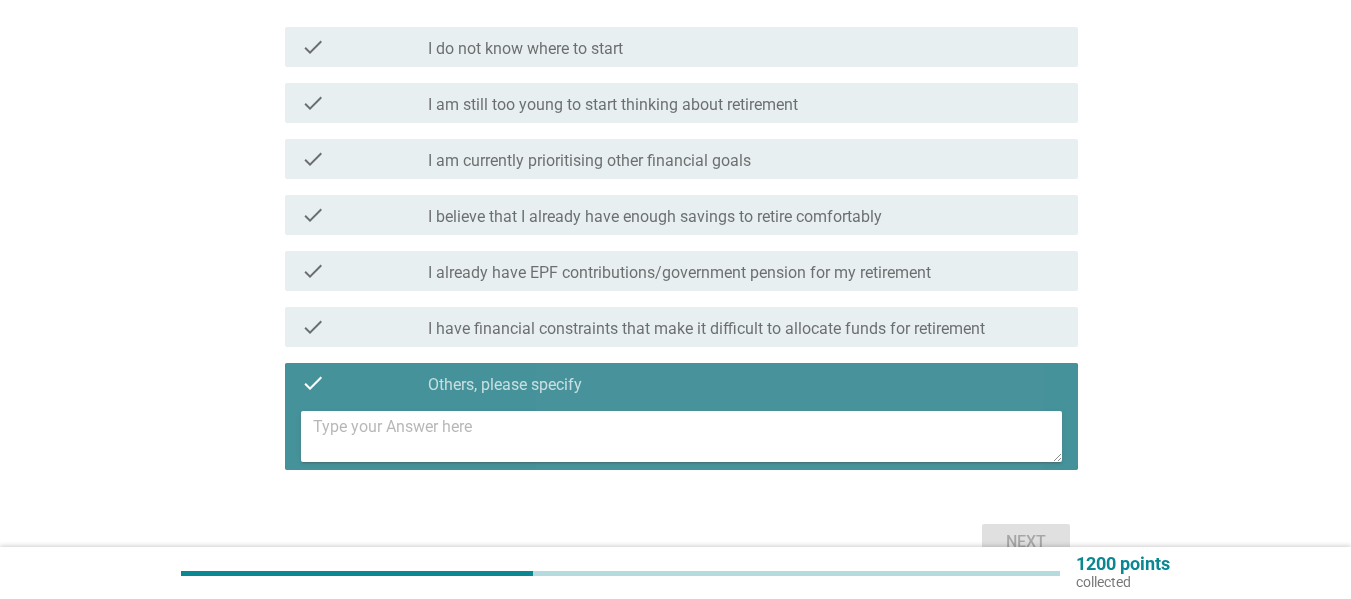 click at bounding box center [687, 436] 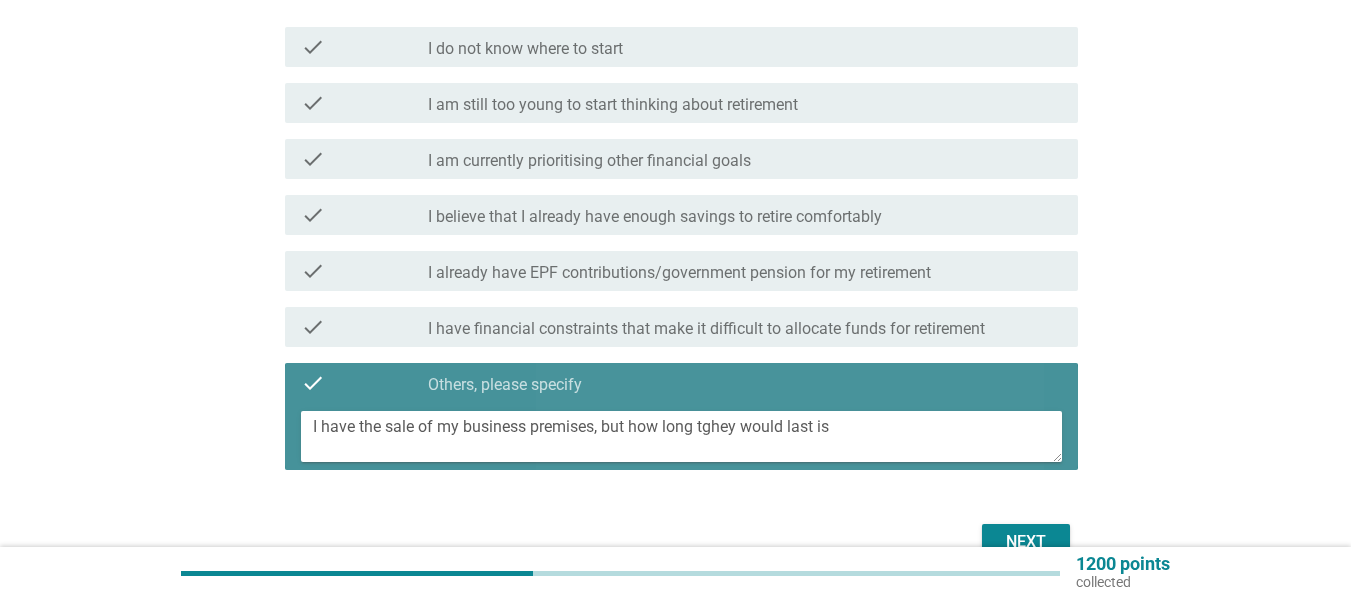 click on "I have the sale of my business premises, but how long tghey would last is" at bounding box center [687, 436] 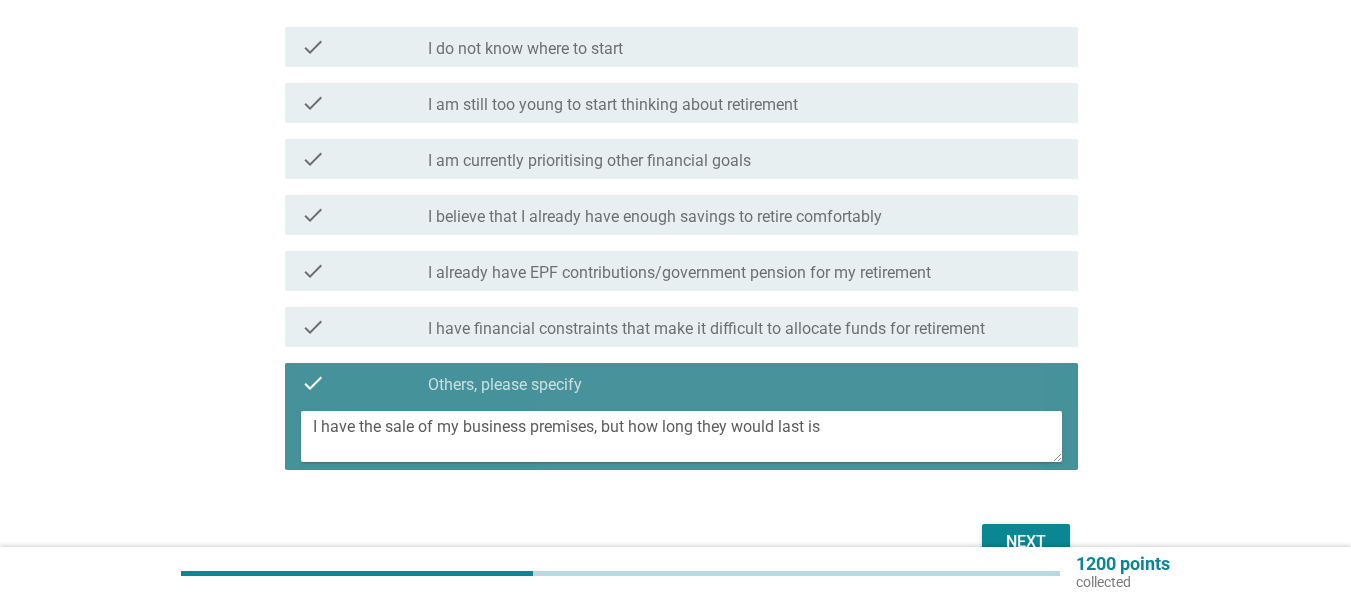 click on "I have the sale of my business premises, but how long they would last is" at bounding box center (687, 436) 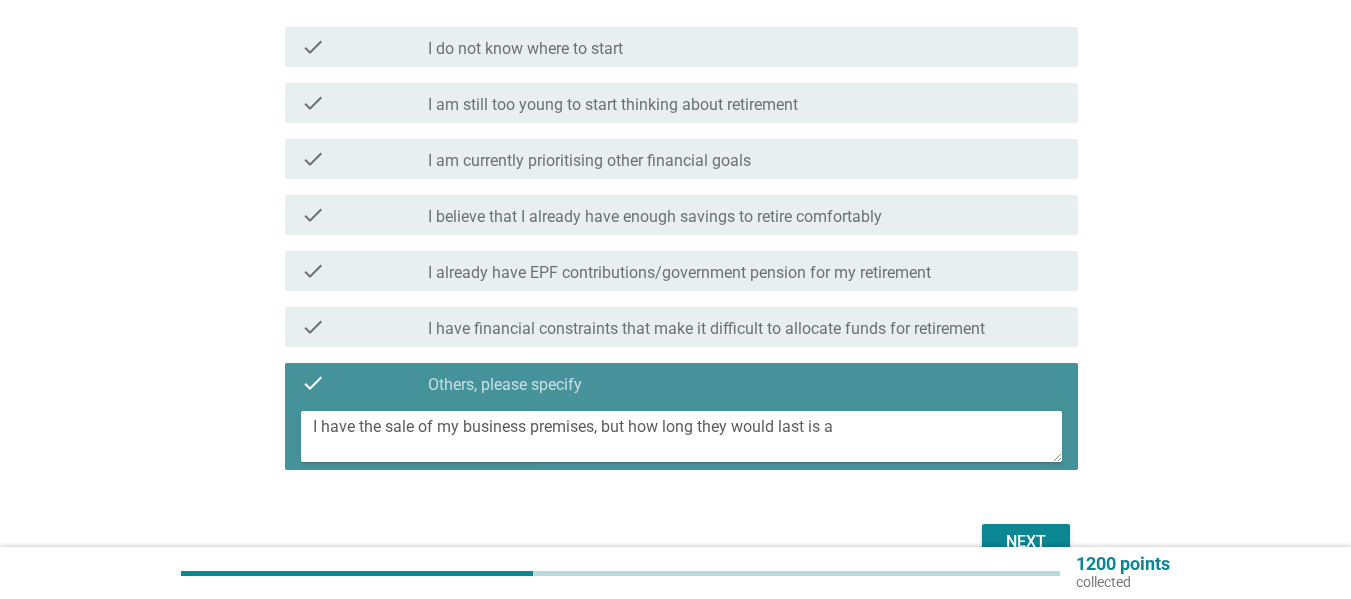 click on "I have the sale of my business premises, but how long they would last is a" at bounding box center (687, 436) 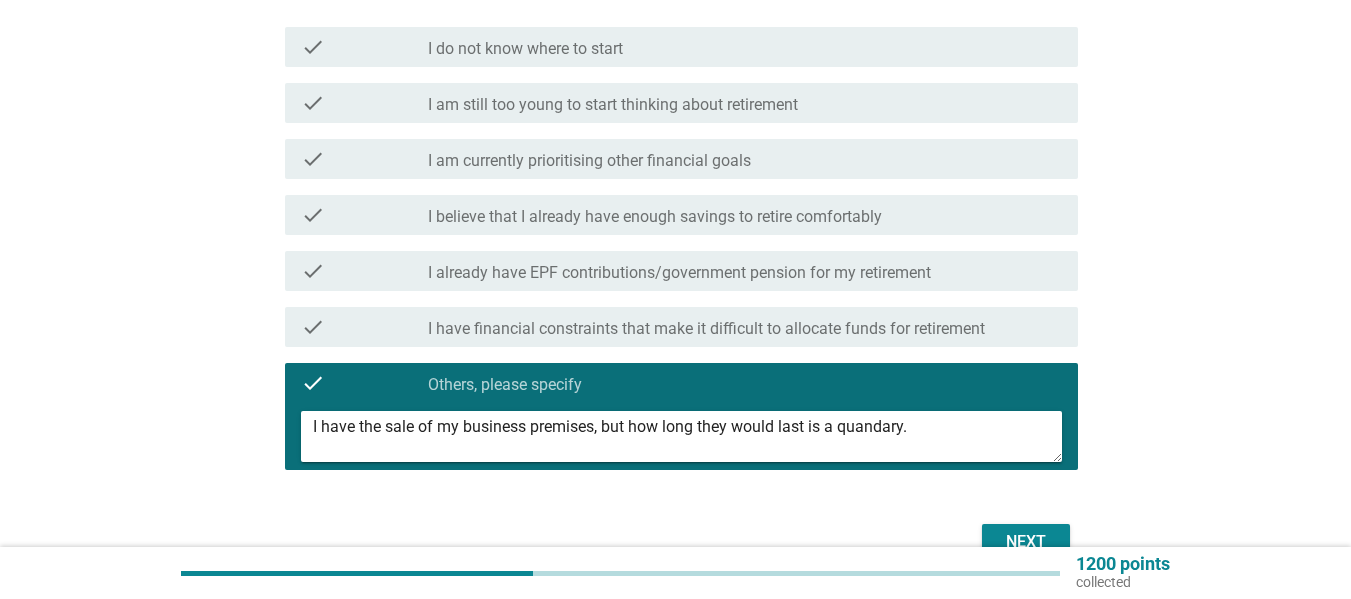 type on "I have the sale of my business premises, but how long they would last is a quandary." 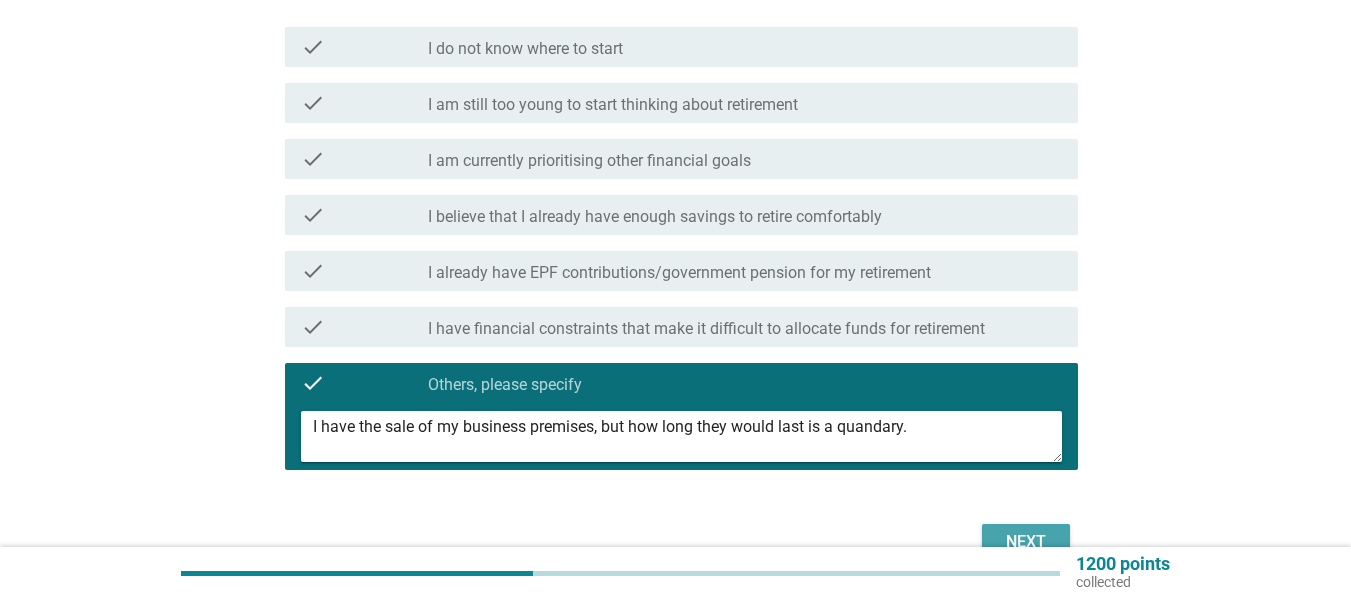 click on "Next" at bounding box center (1026, 542) 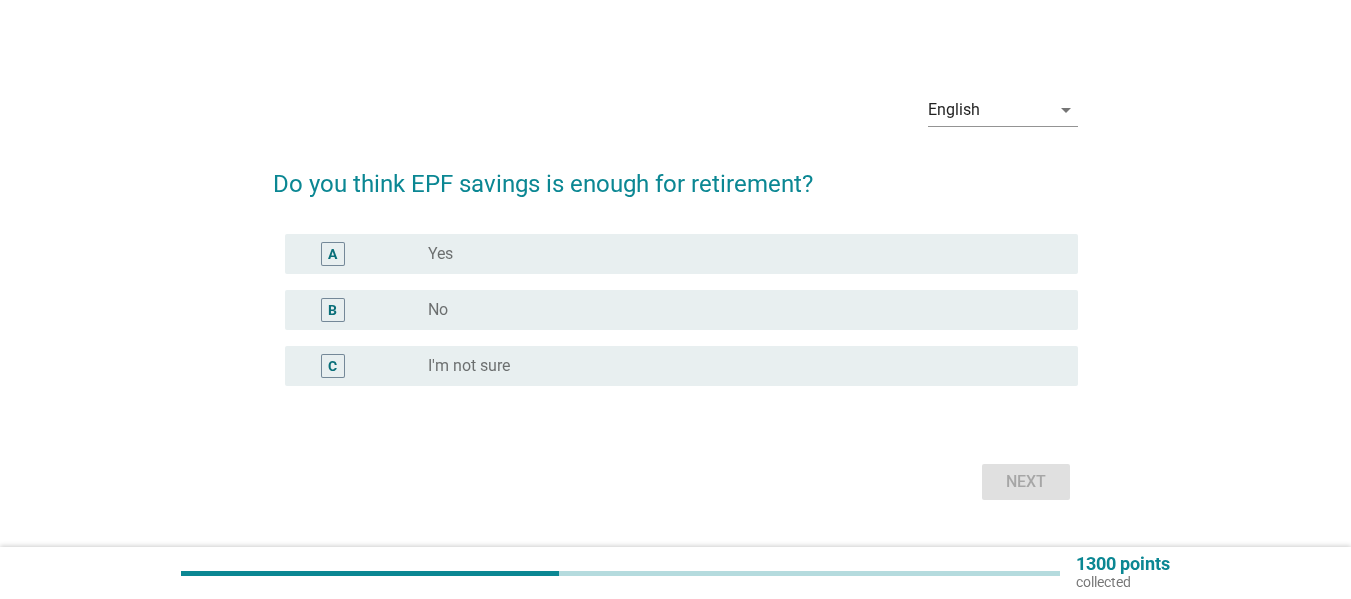 scroll, scrollTop: 9, scrollLeft: 0, axis: vertical 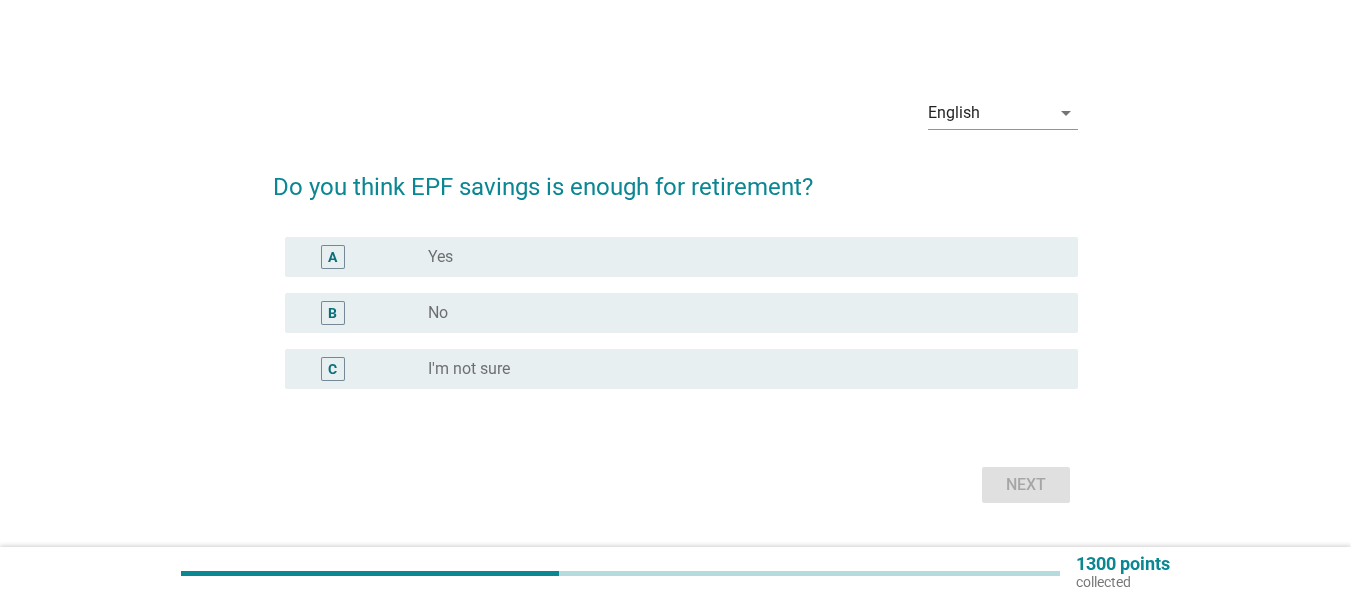 click on "radio_button_unchecked No" at bounding box center (737, 313) 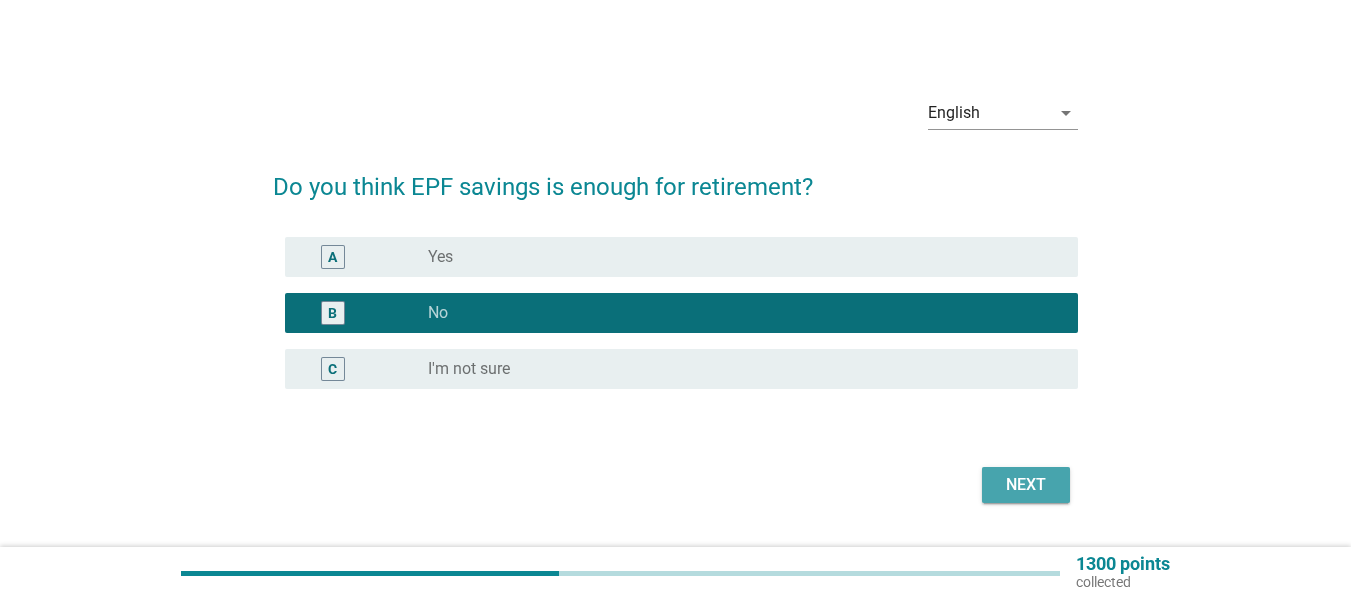 click on "Next" at bounding box center (1026, 485) 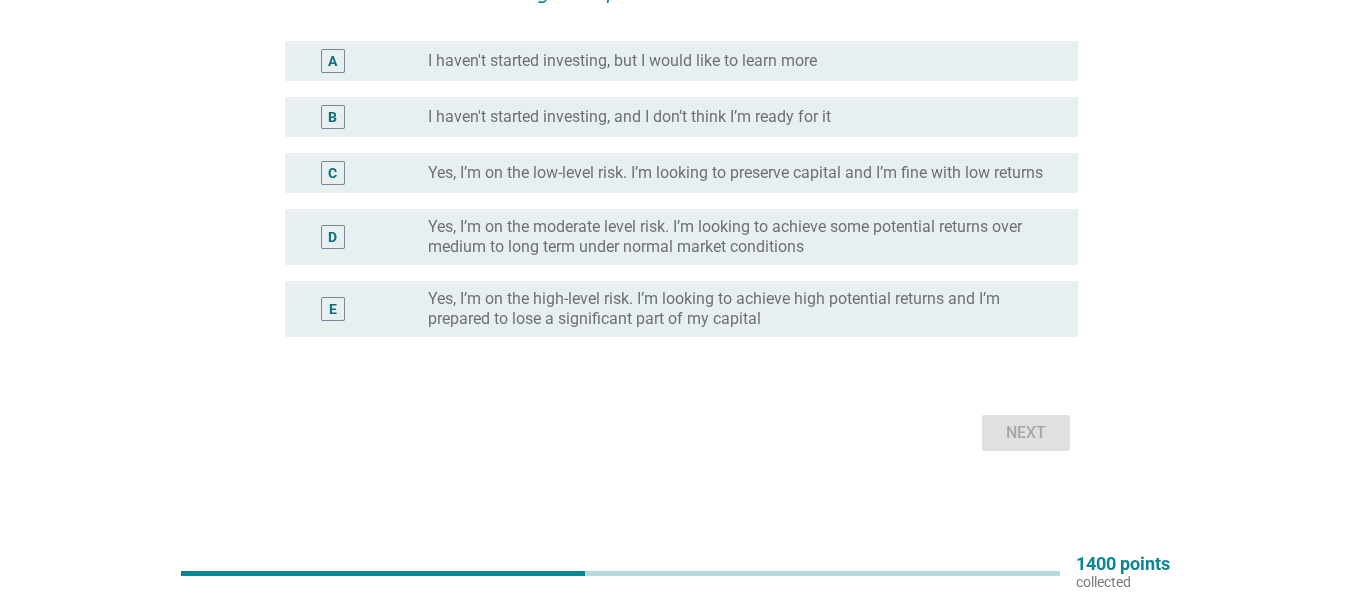 scroll, scrollTop: 320, scrollLeft: 0, axis: vertical 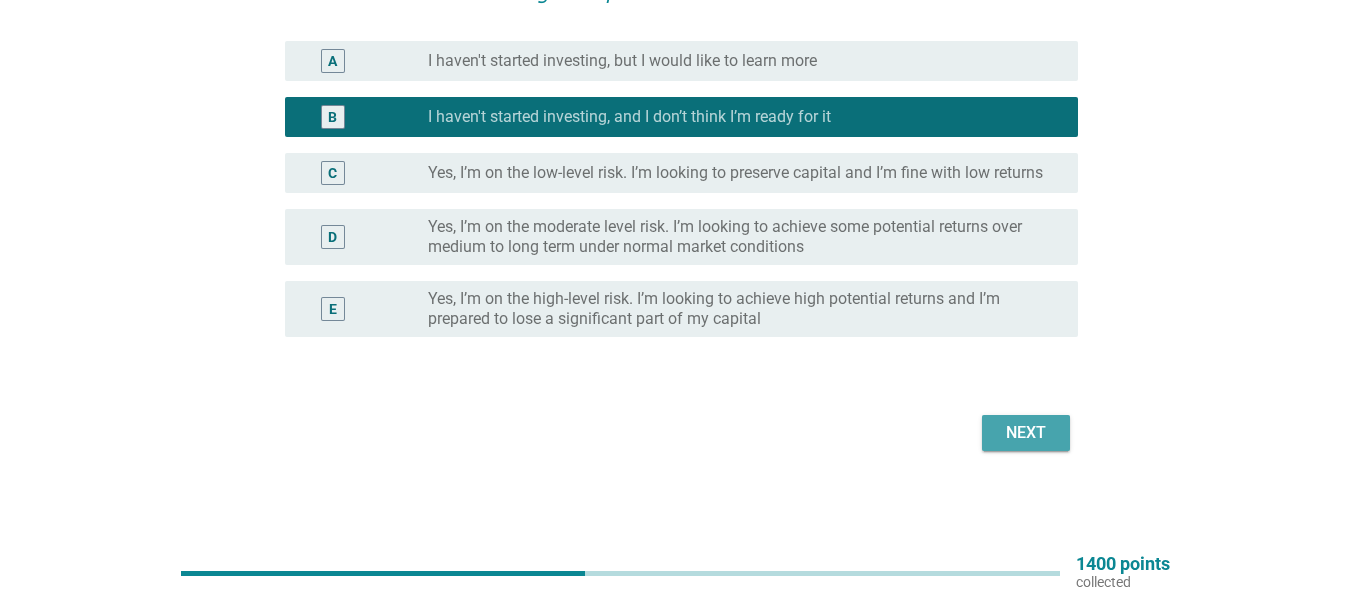 click on "Next" at bounding box center (1026, 433) 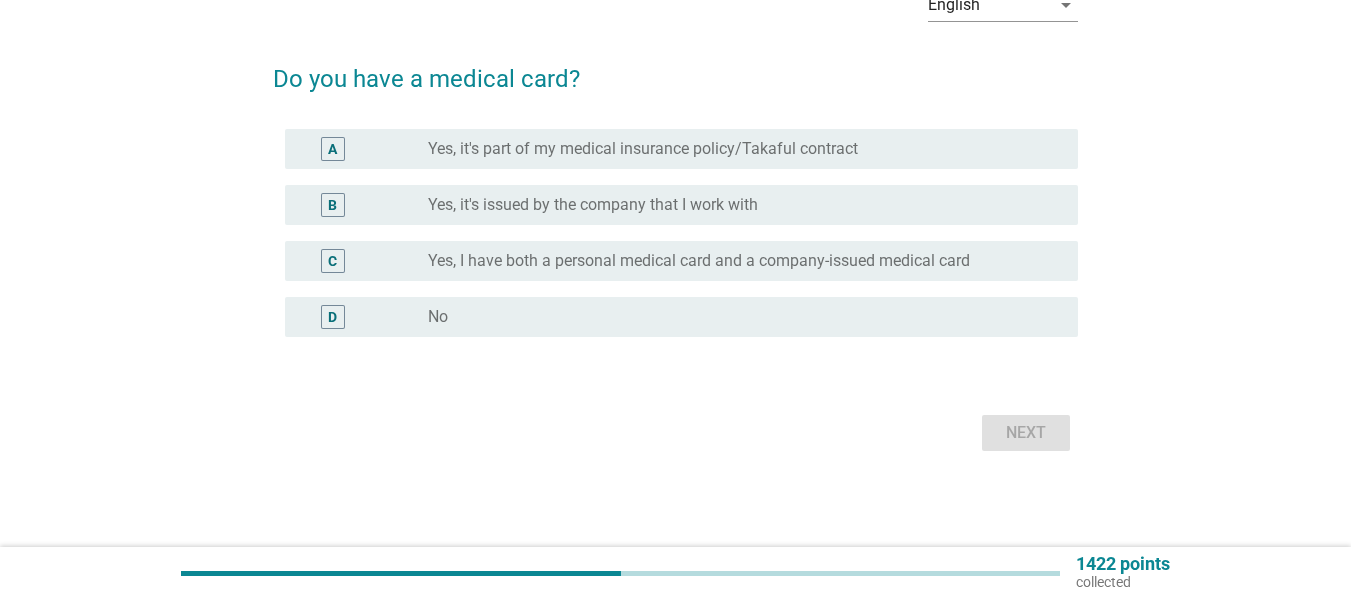 scroll, scrollTop: 0, scrollLeft: 0, axis: both 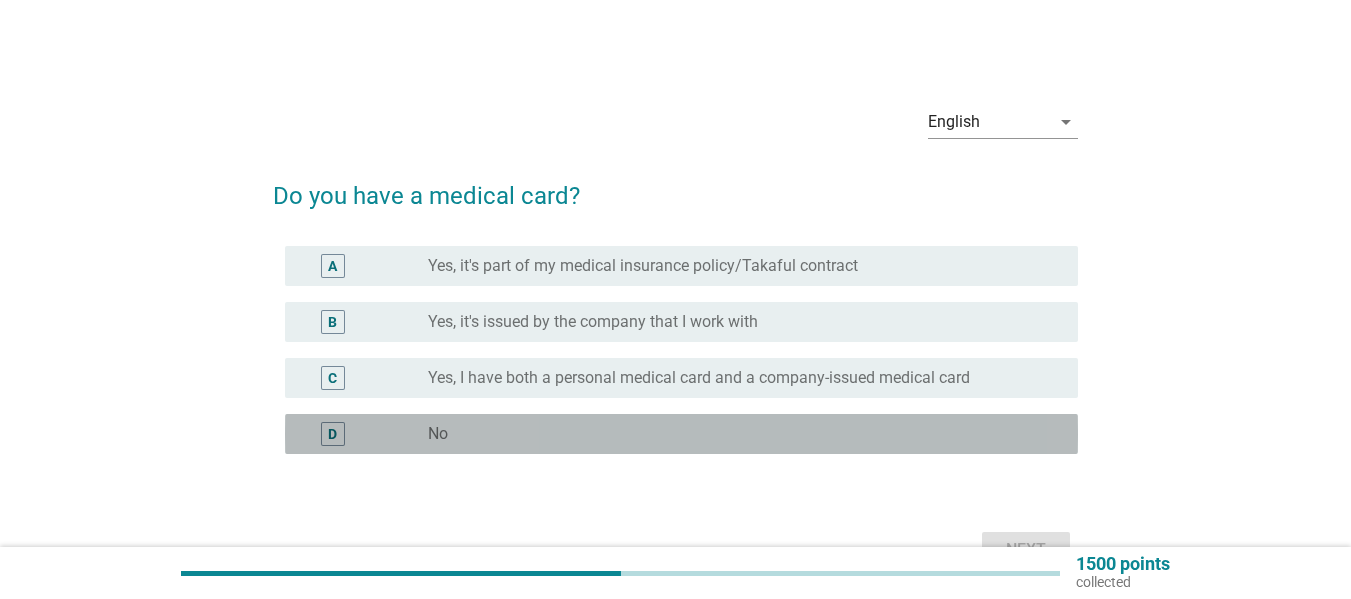 click on "radio_button_unchecked No" at bounding box center (737, 434) 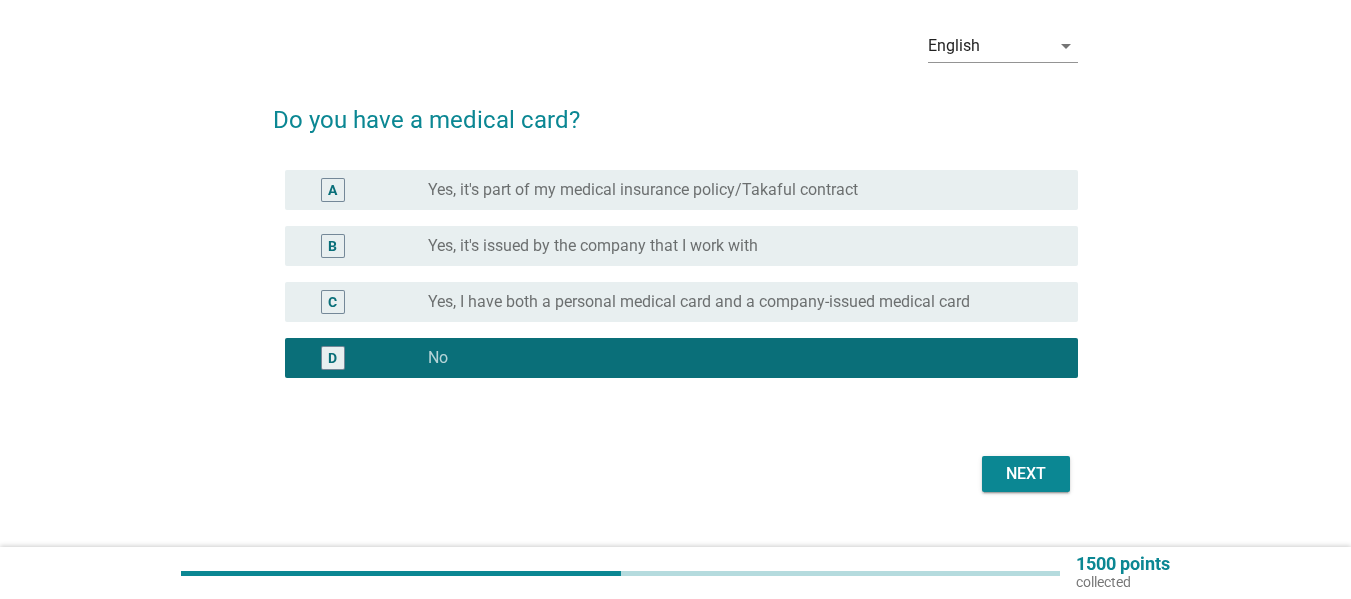 scroll, scrollTop: 80, scrollLeft: 0, axis: vertical 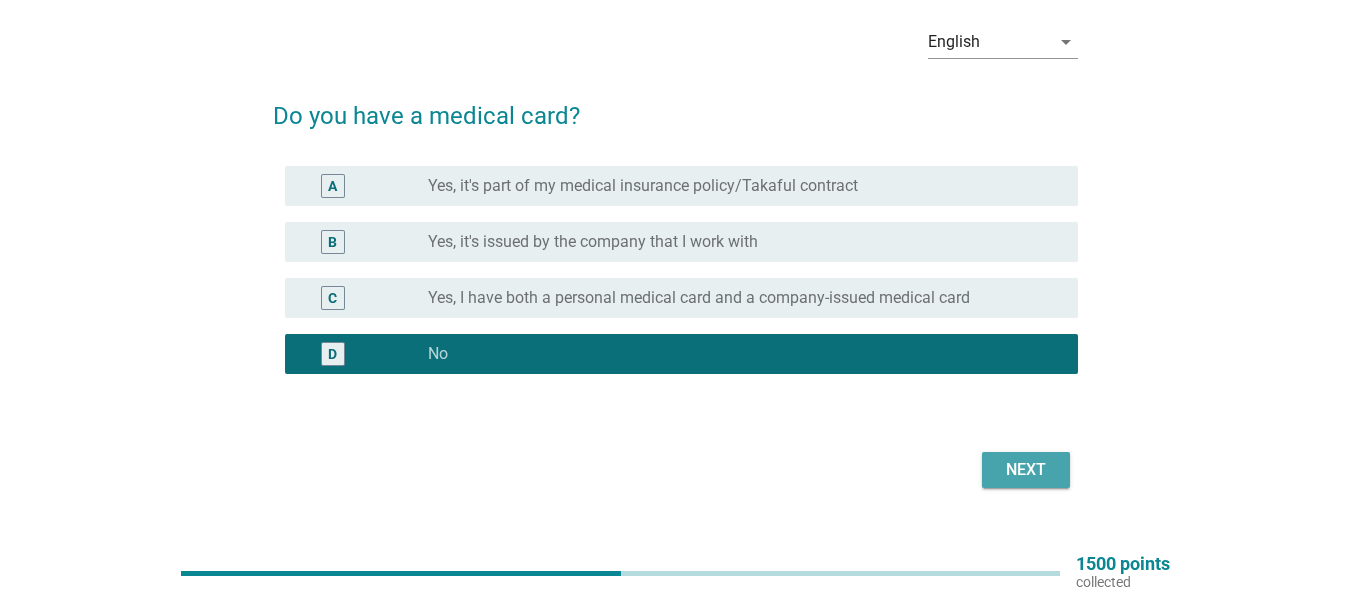 click on "Next" at bounding box center (1026, 470) 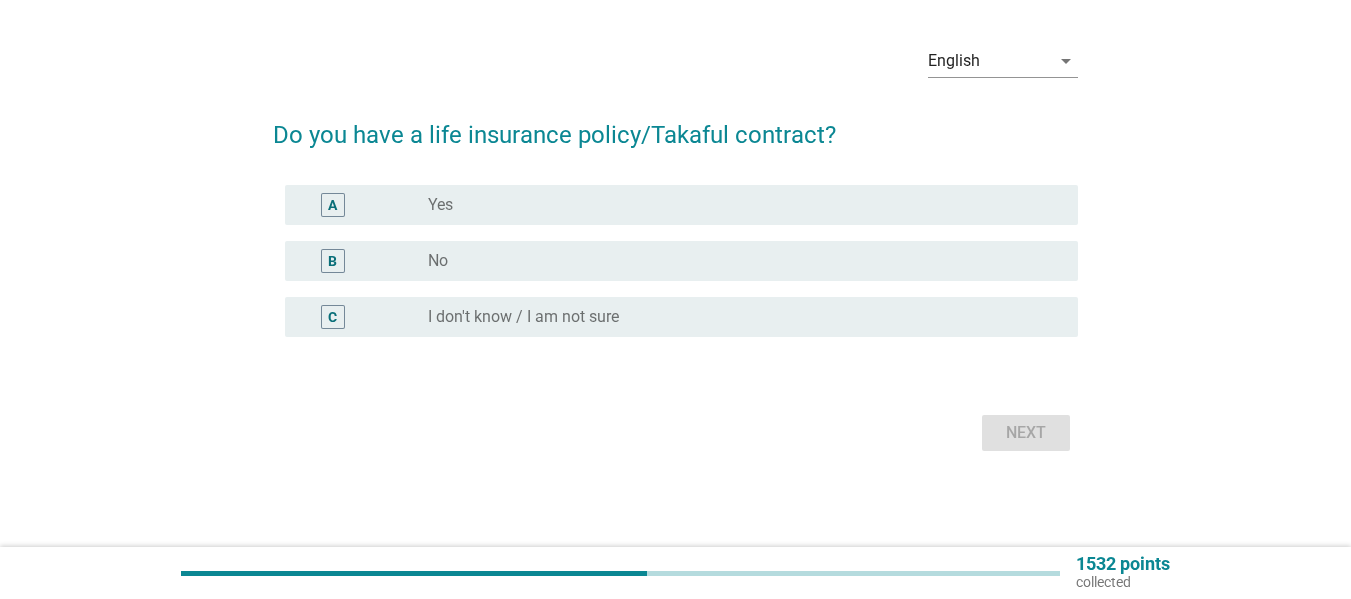 scroll, scrollTop: 0, scrollLeft: 0, axis: both 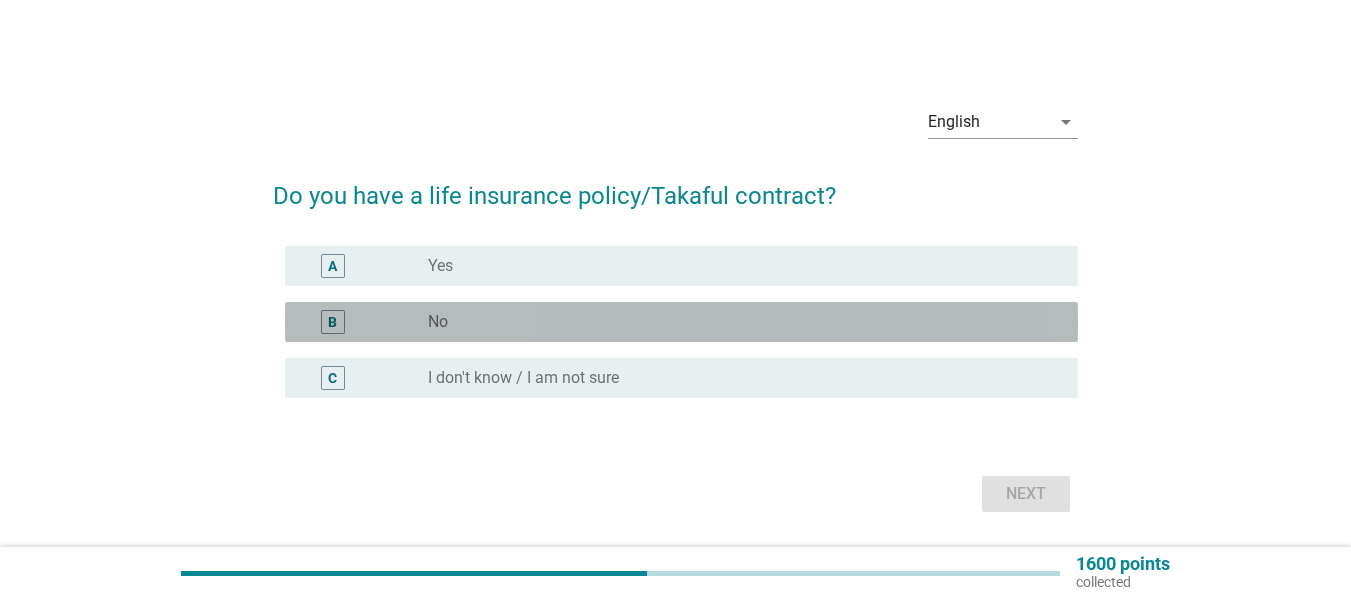 click on "radio_button_unchecked No" at bounding box center [737, 322] 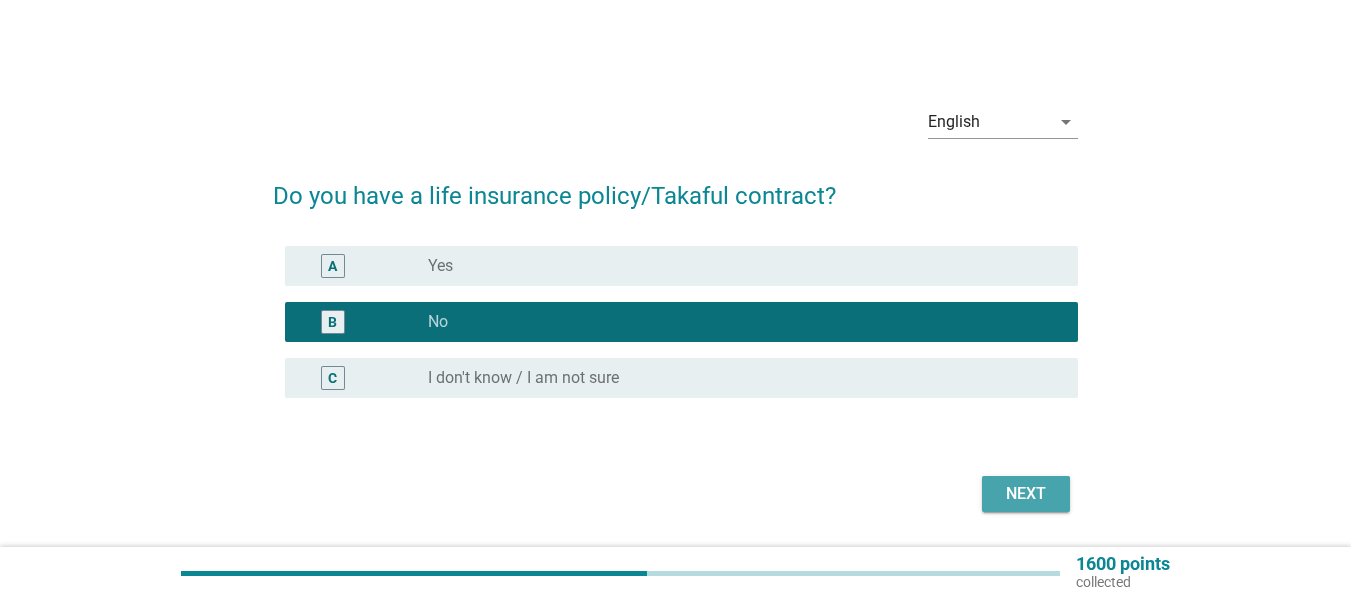 click on "Next" at bounding box center [1026, 494] 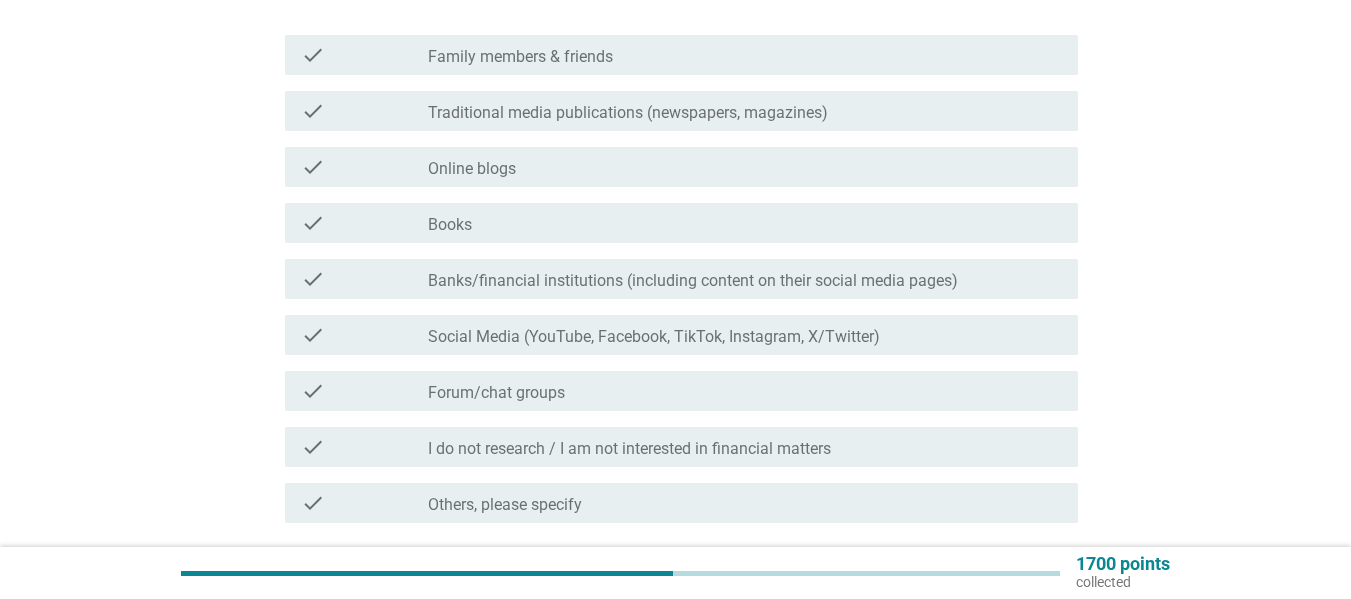 scroll, scrollTop: 280, scrollLeft: 0, axis: vertical 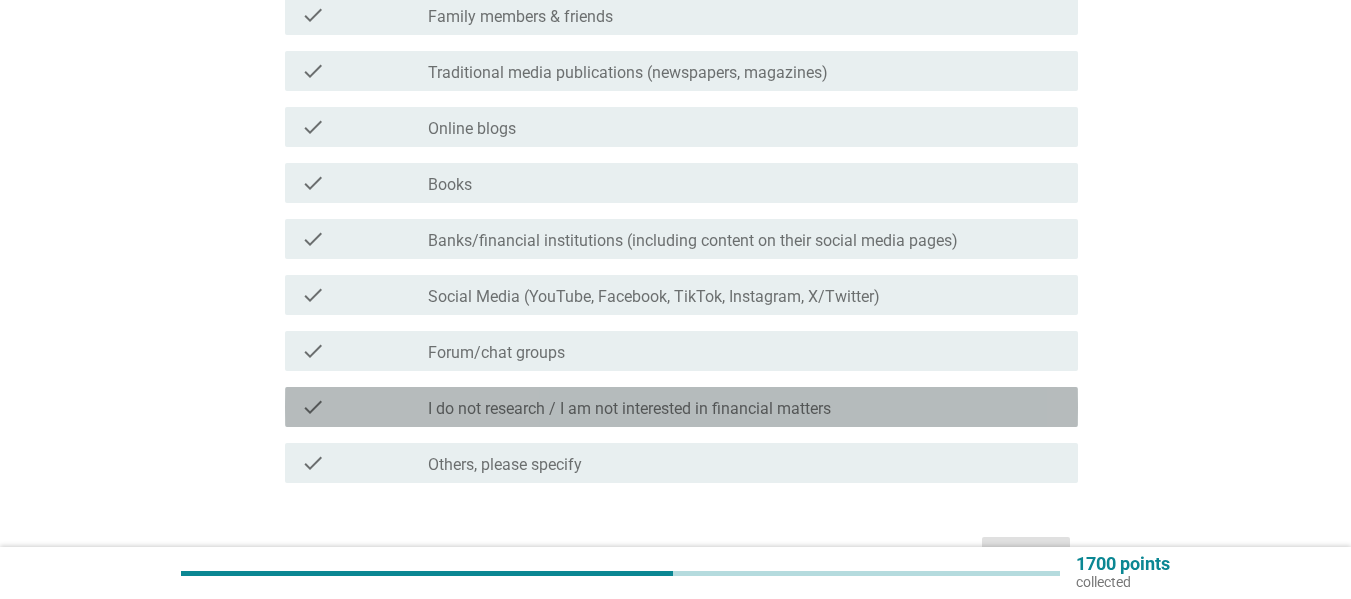 click on "check_box_outline_blank I do not research / I am not interested in financial matters" at bounding box center [745, 407] 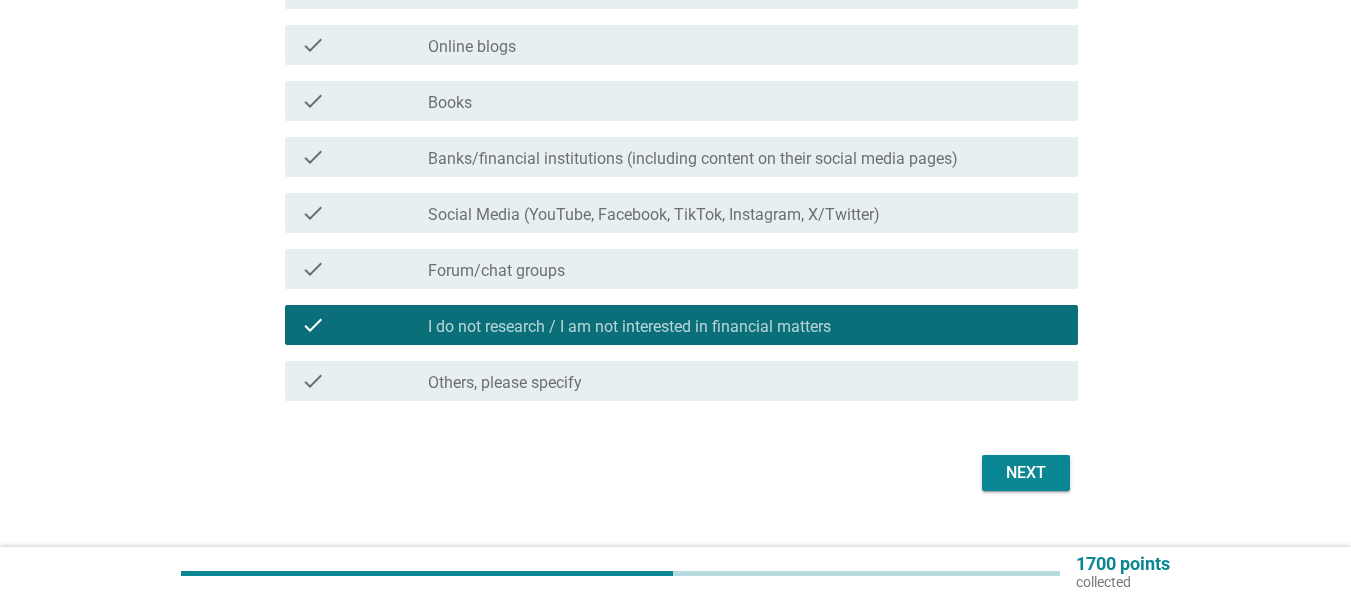 scroll, scrollTop: 400, scrollLeft: 0, axis: vertical 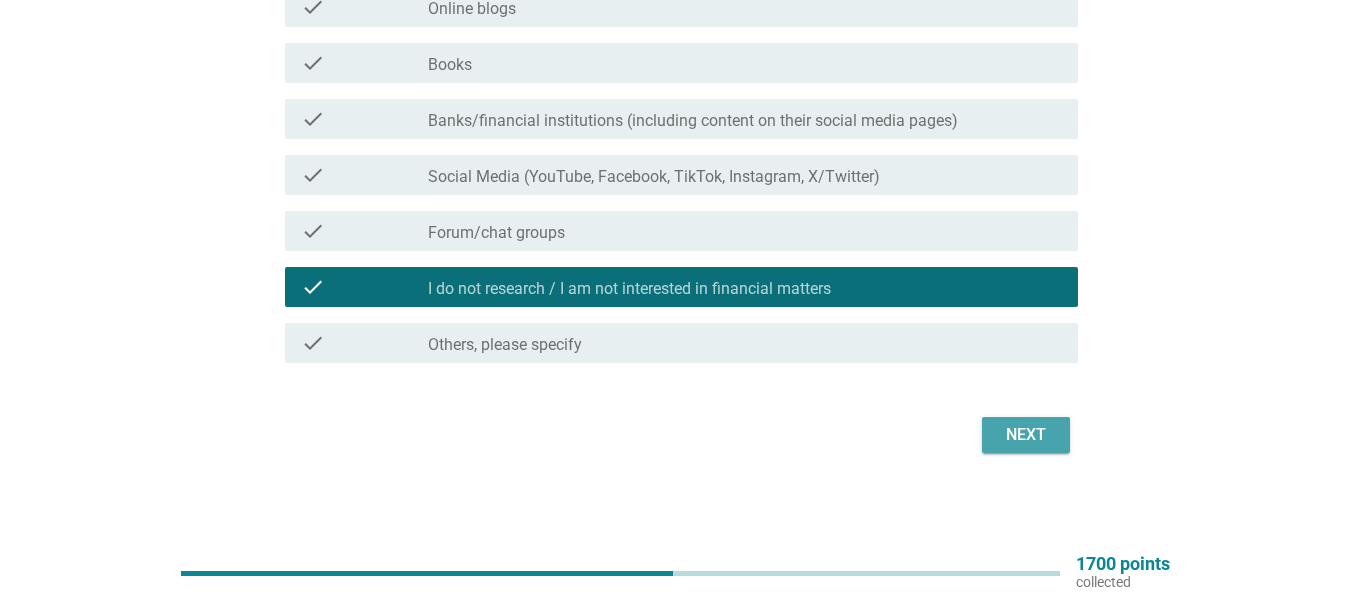 click on "Next" at bounding box center [1026, 435] 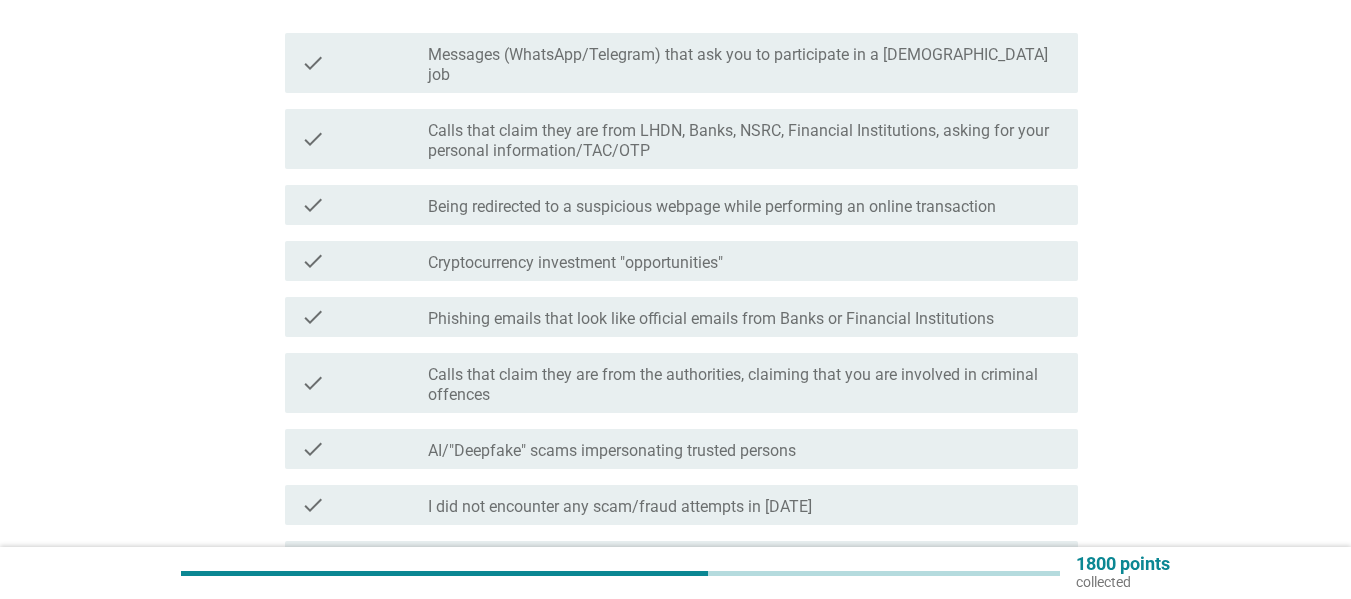 scroll, scrollTop: 280, scrollLeft: 0, axis: vertical 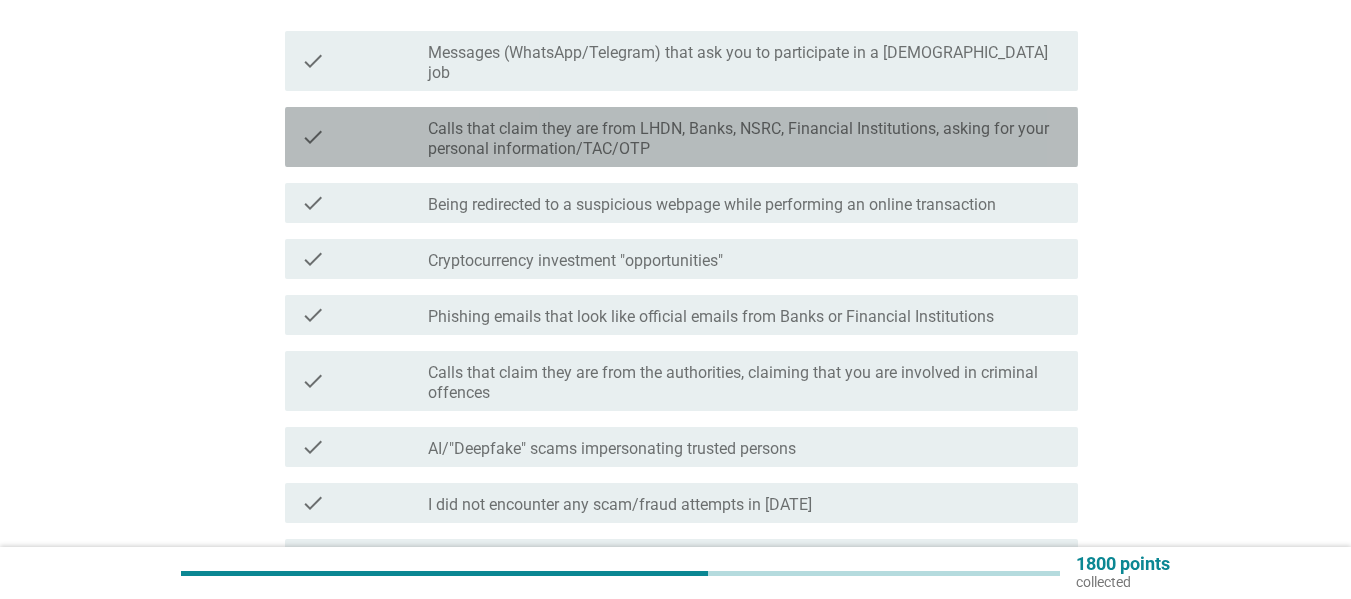 click on "Calls that claim they are from LHDN, Banks, NSRC, Financial Institutions, asking for your personal information/TAC/OTP" at bounding box center (745, 139) 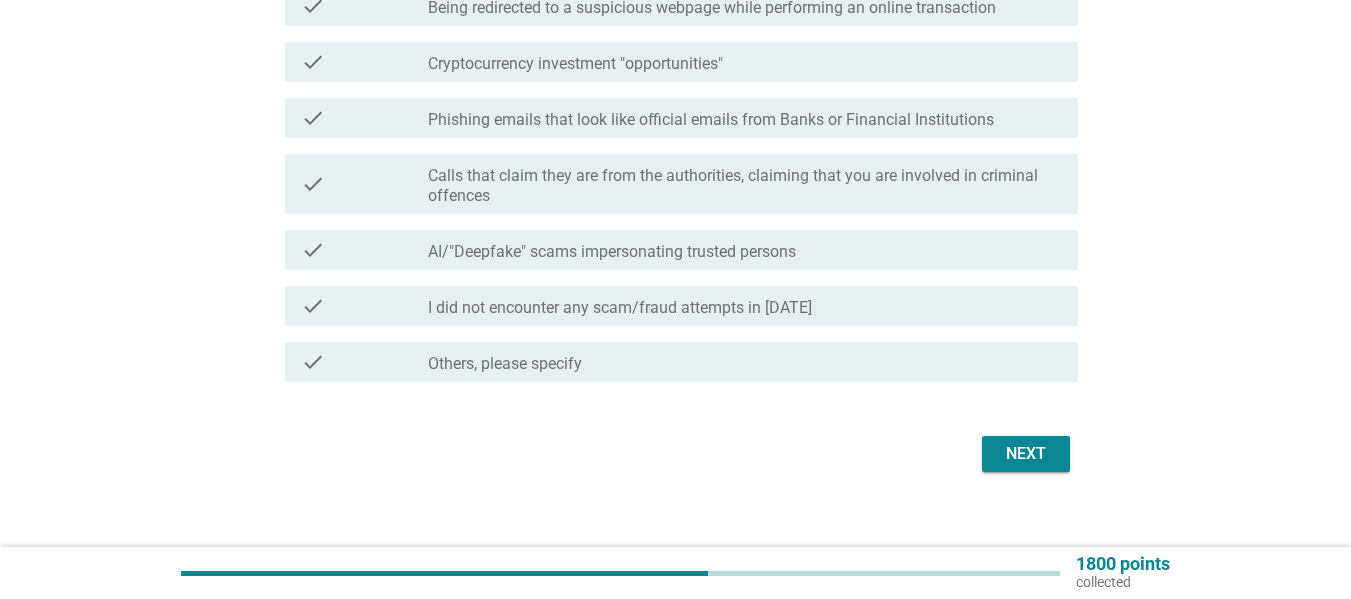 scroll, scrollTop: 478, scrollLeft: 0, axis: vertical 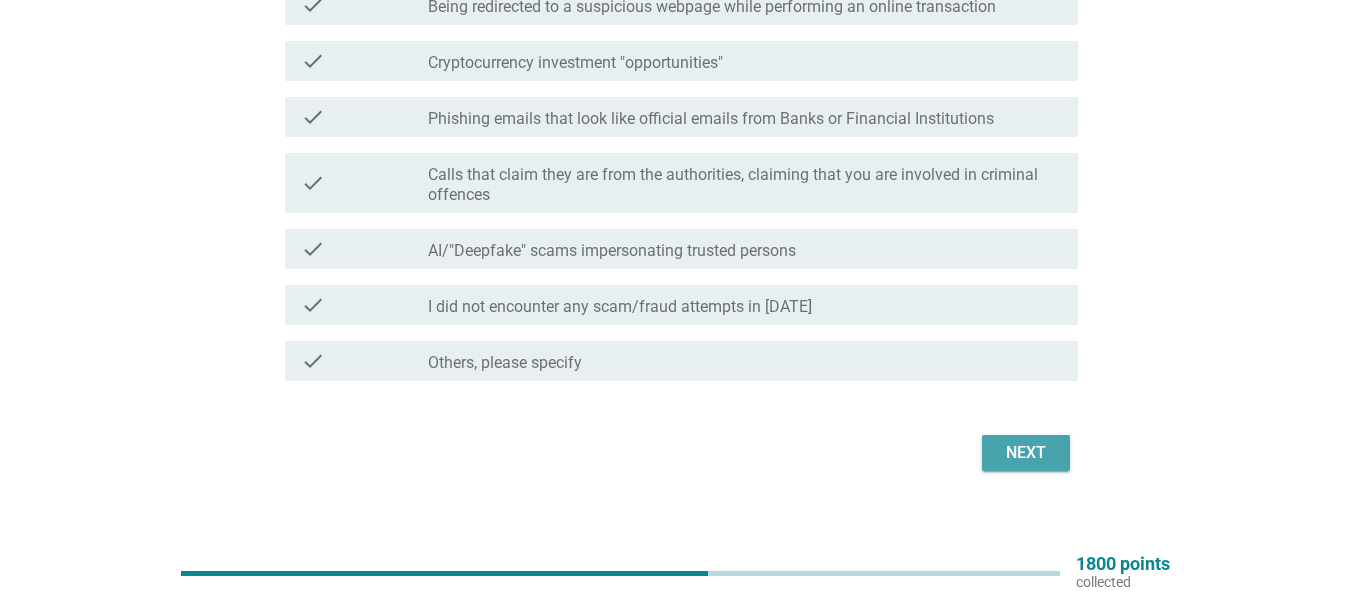 click on "Next" at bounding box center (1026, 453) 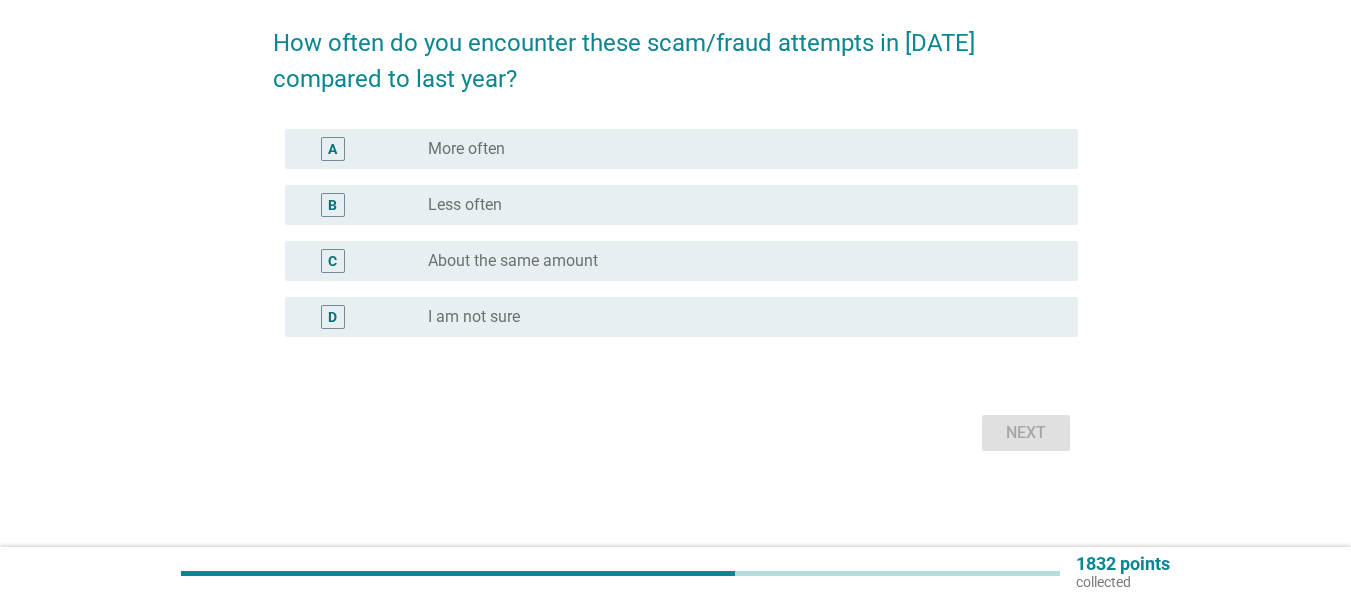 scroll, scrollTop: 0, scrollLeft: 0, axis: both 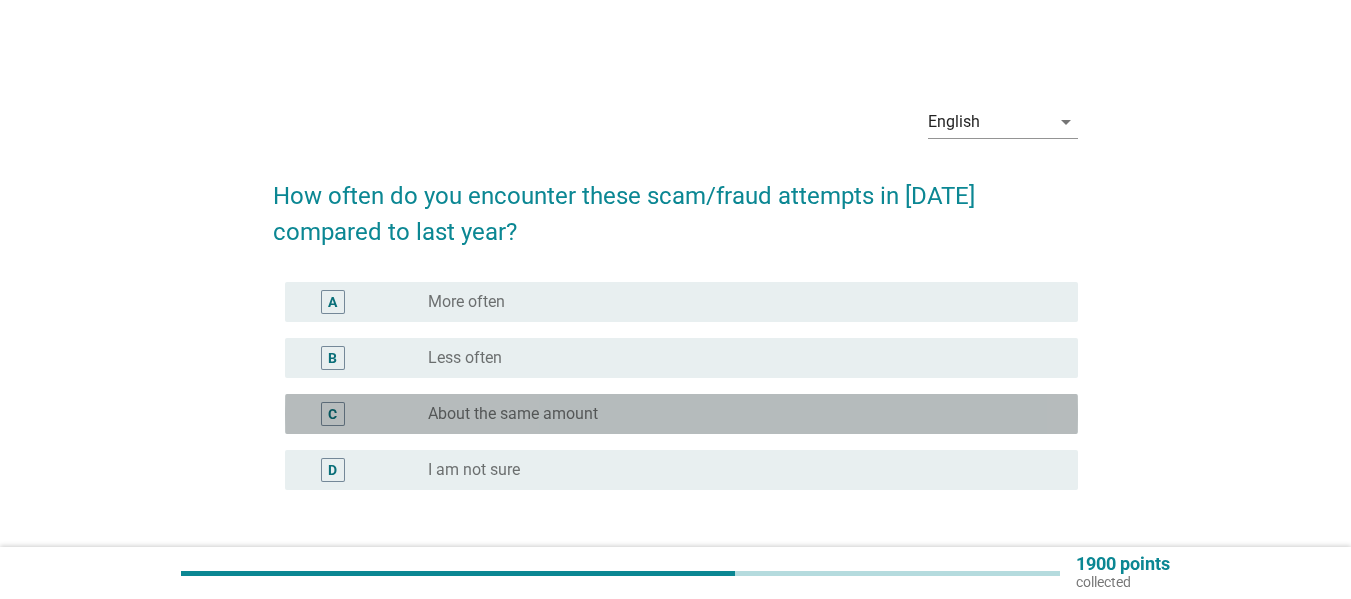 click on "radio_button_unchecked About the same amount" at bounding box center [737, 414] 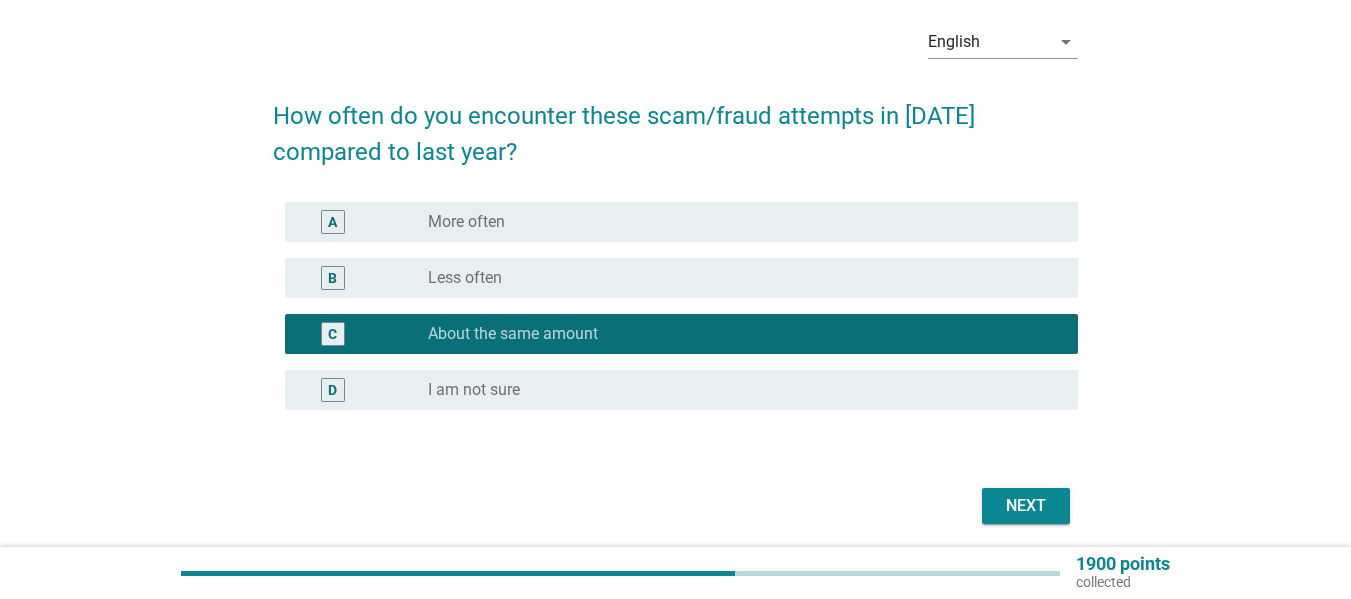 scroll, scrollTop: 120, scrollLeft: 0, axis: vertical 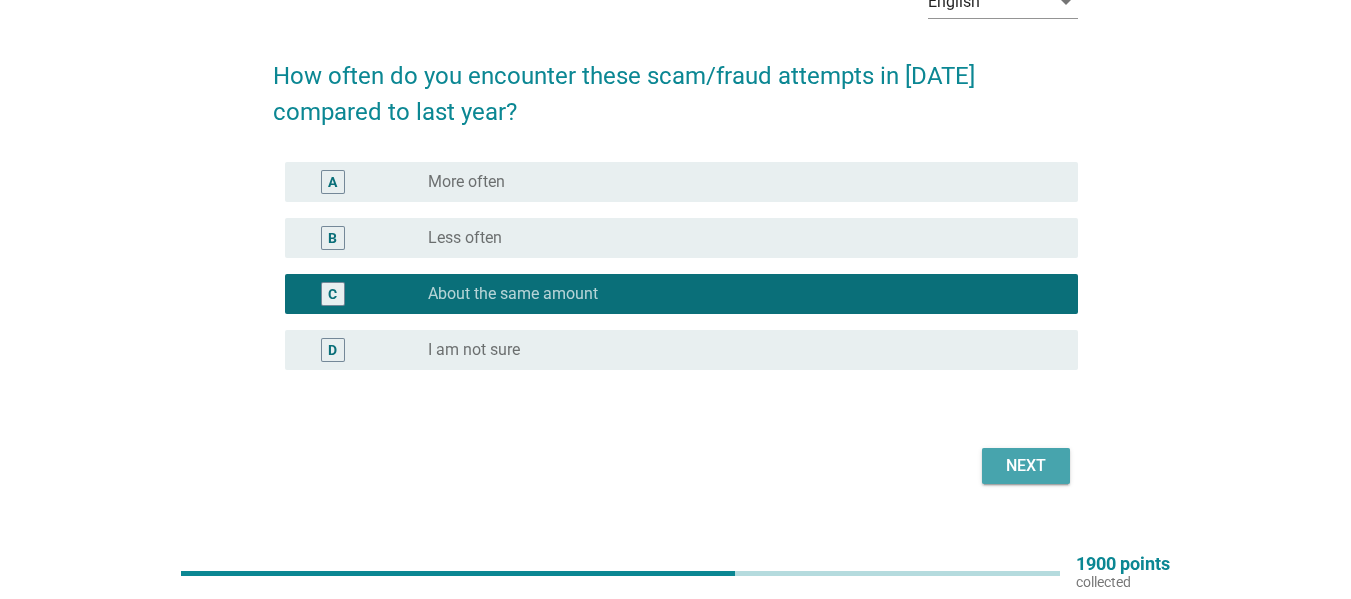click on "Next" at bounding box center (1026, 466) 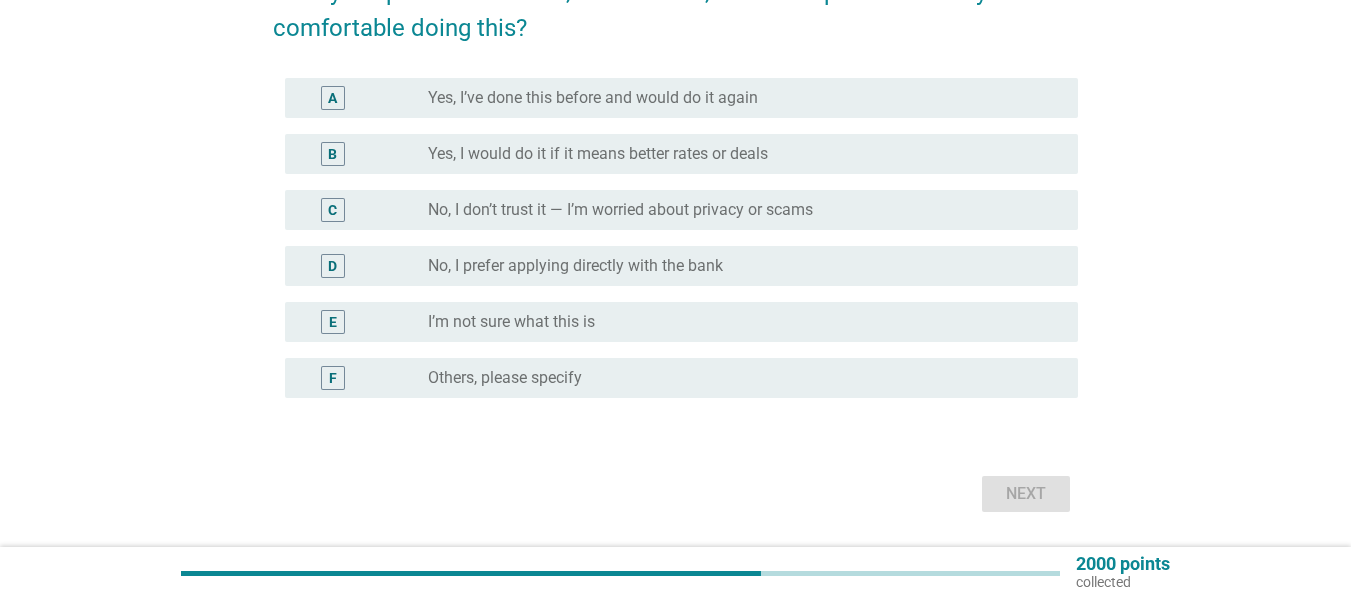 scroll, scrollTop: 280, scrollLeft: 0, axis: vertical 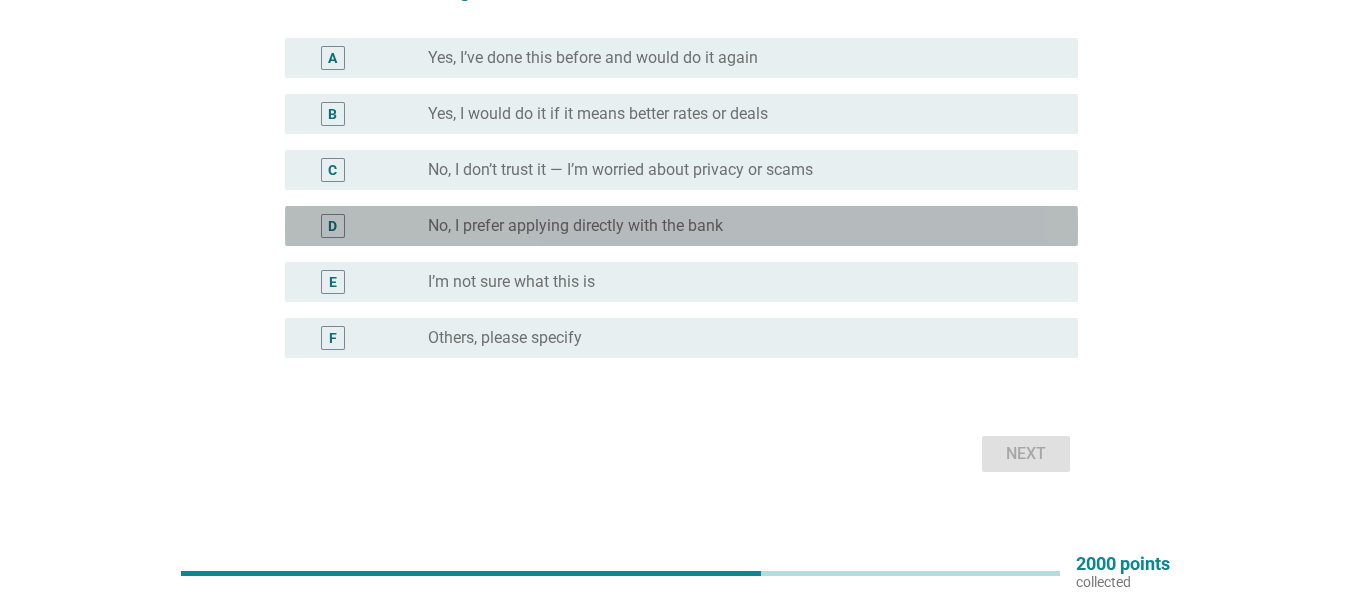 click on "No, I prefer applying directly with the bank" at bounding box center (575, 226) 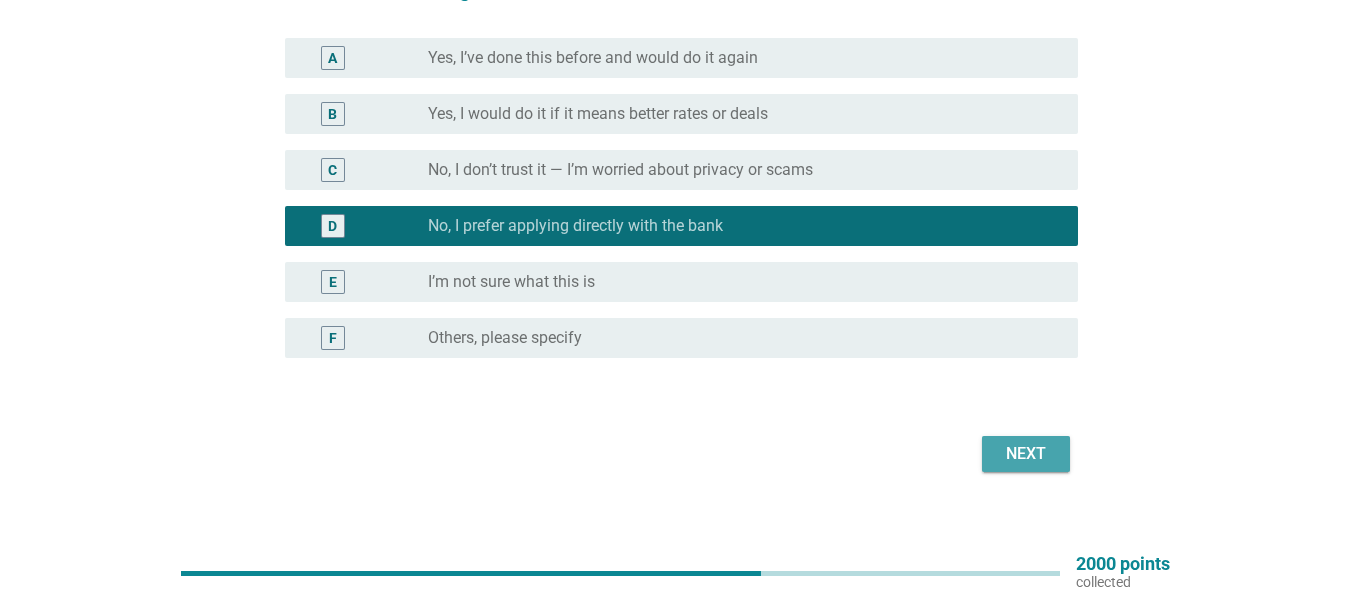 click on "Next" at bounding box center [1026, 454] 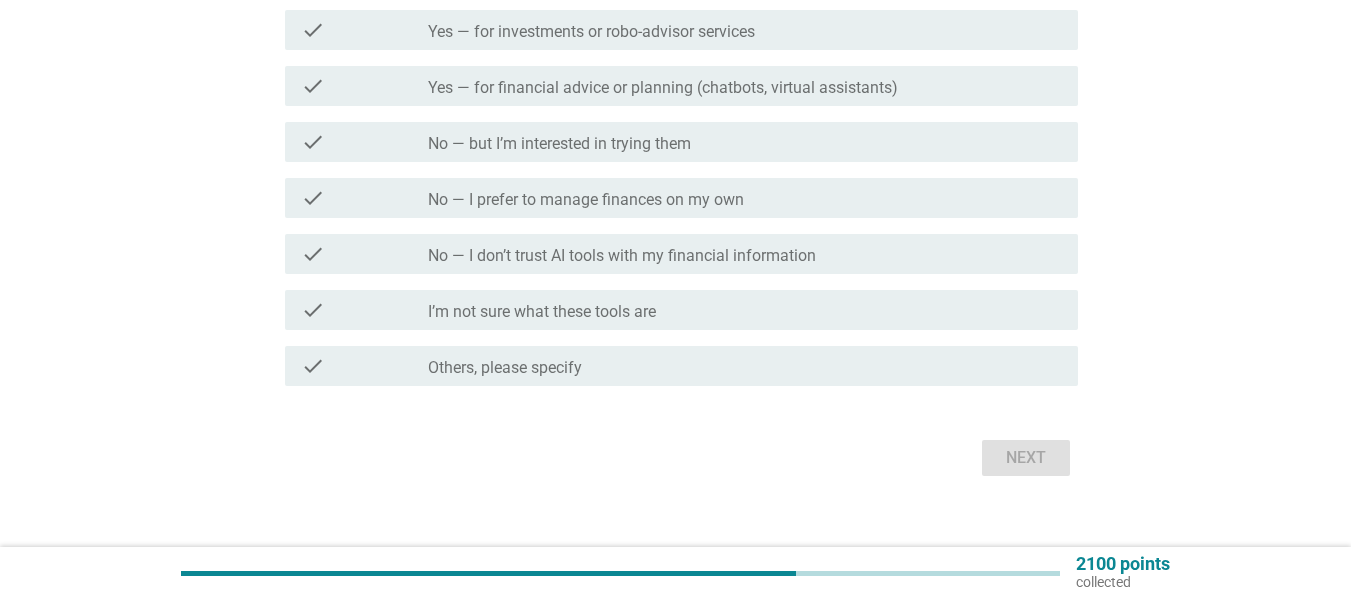 scroll, scrollTop: 360, scrollLeft: 0, axis: vertical 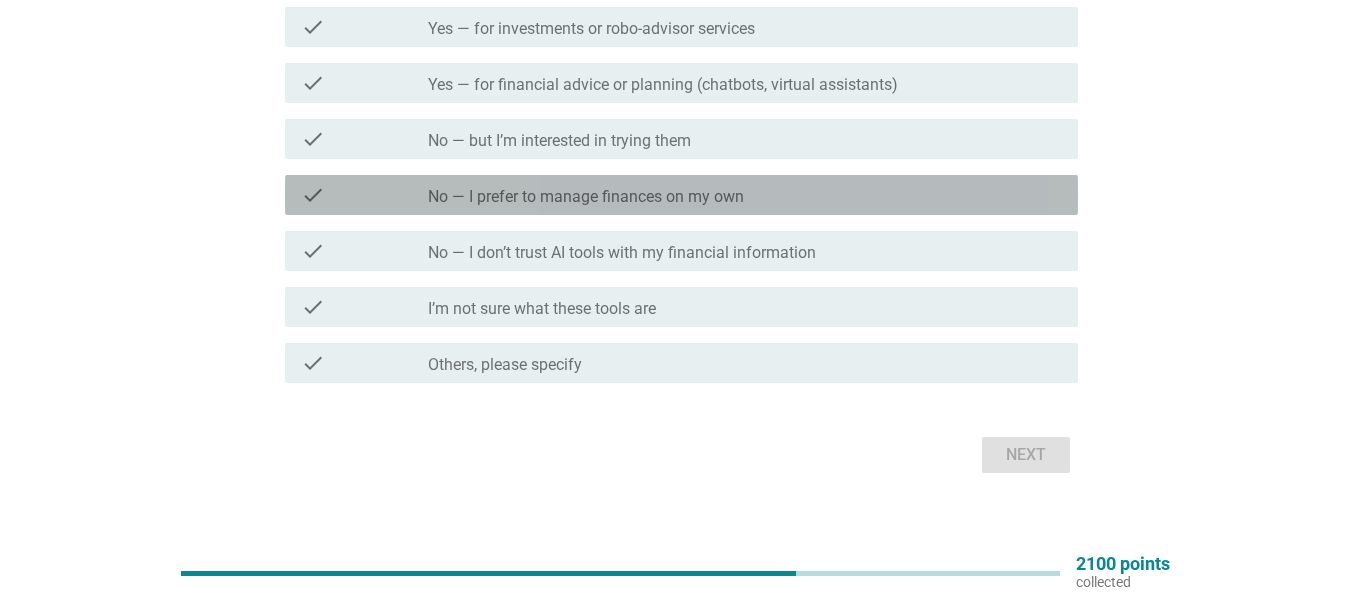 click on "check_box_outline_blank No — I prefer to manage finances on my own" at bounding box center [745, 195] 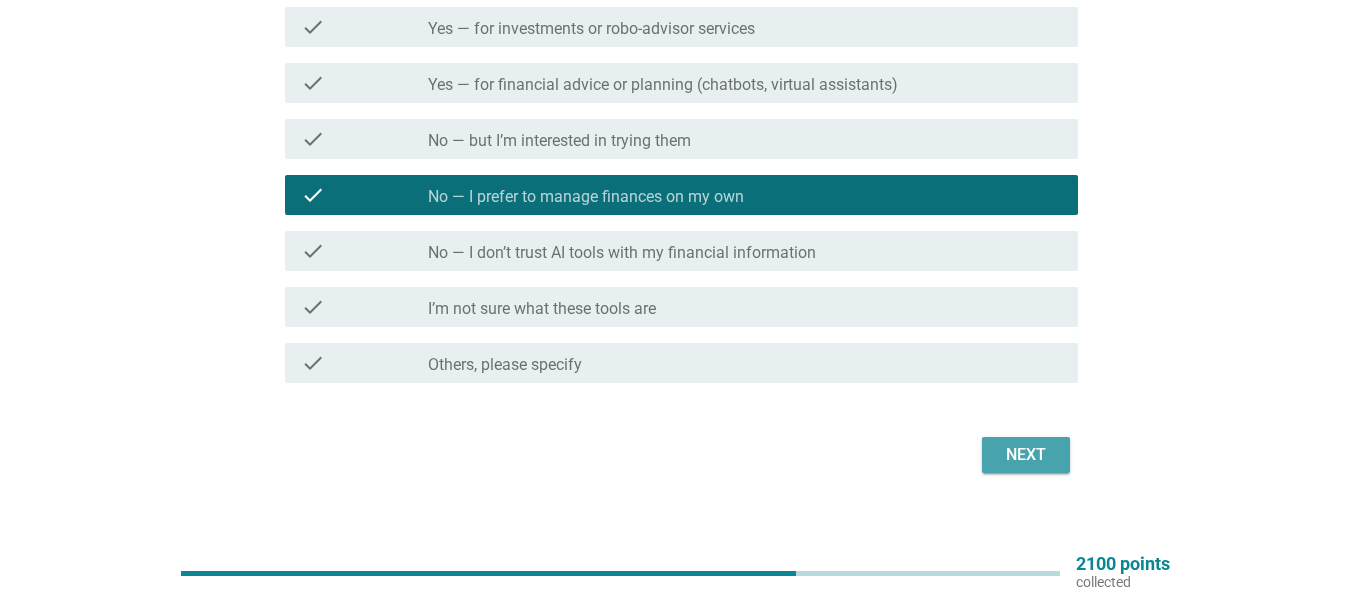 click on "Next" at bounding box center (1026, 455) 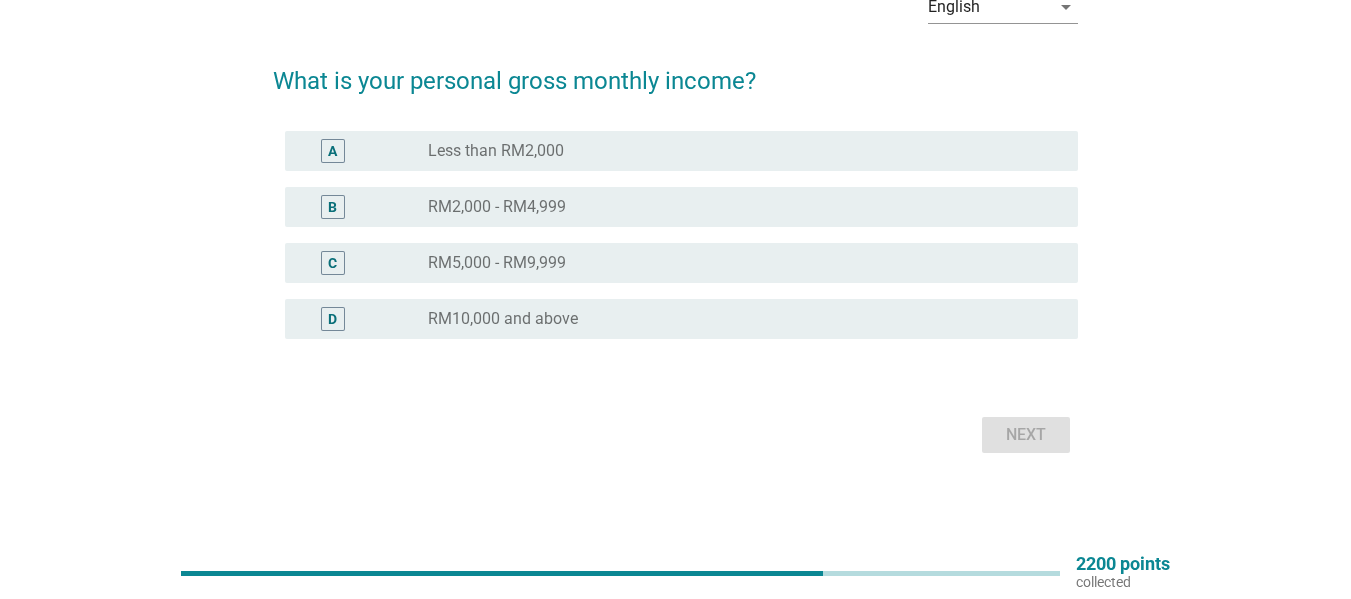 scroll, scrollTop: 117, scrollLeft: 0, axis: vertical 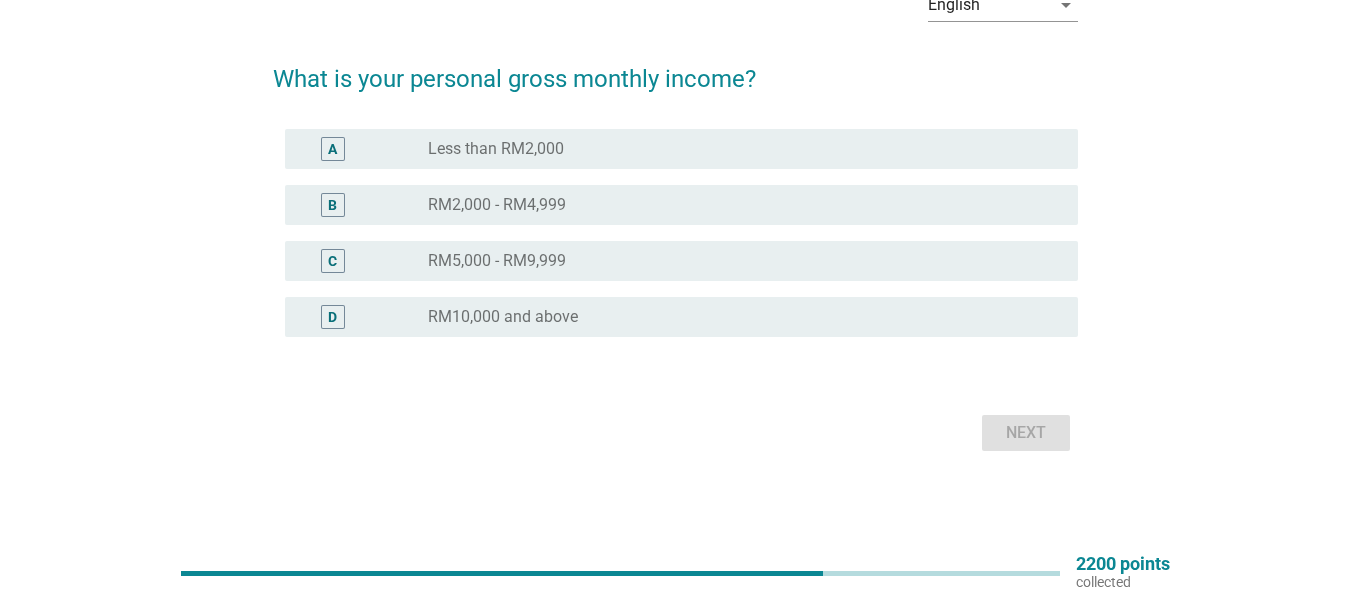 click at bounding box center [675, 363] 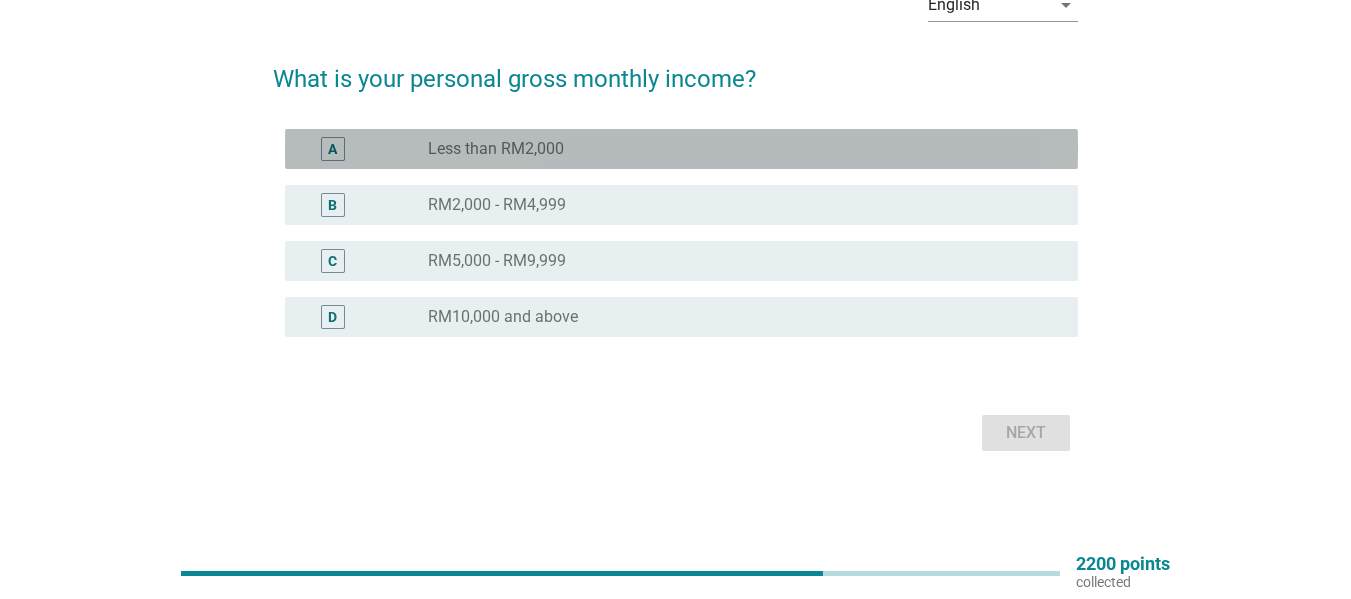 click on "A" at bounding box center [332, 149] 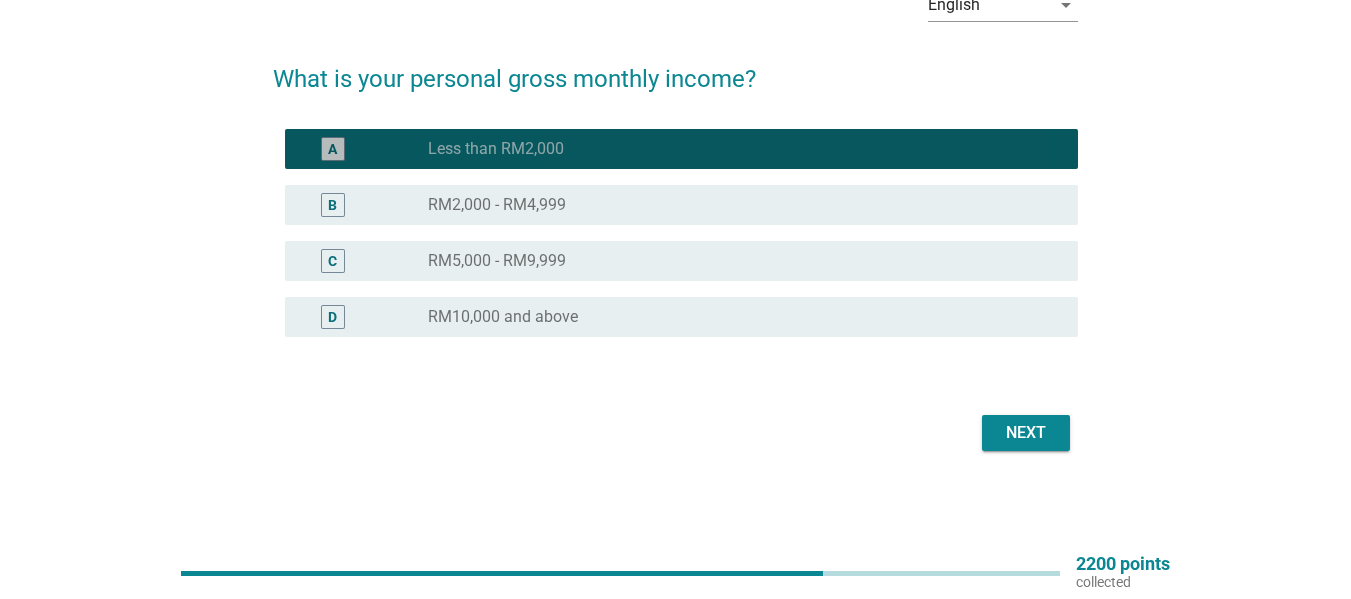 click on "radio_button_checked Less than RM2,000" at bounding box center [737, 149] 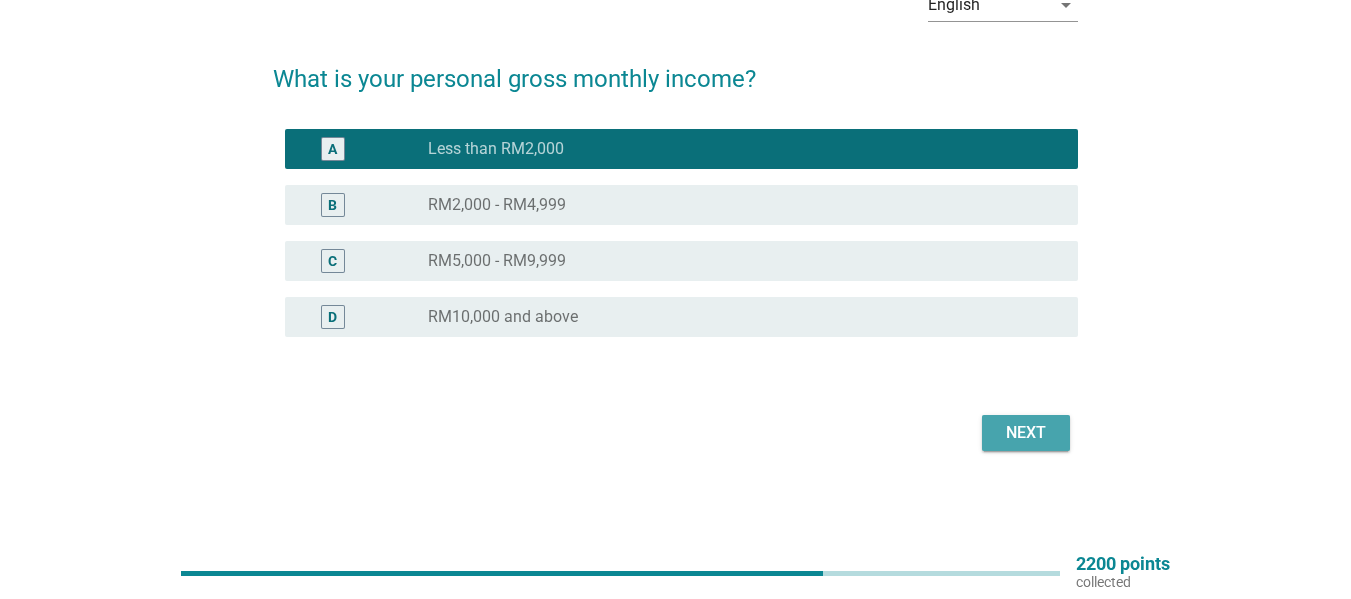 click on "Next" at bounding box center [1026, 433] 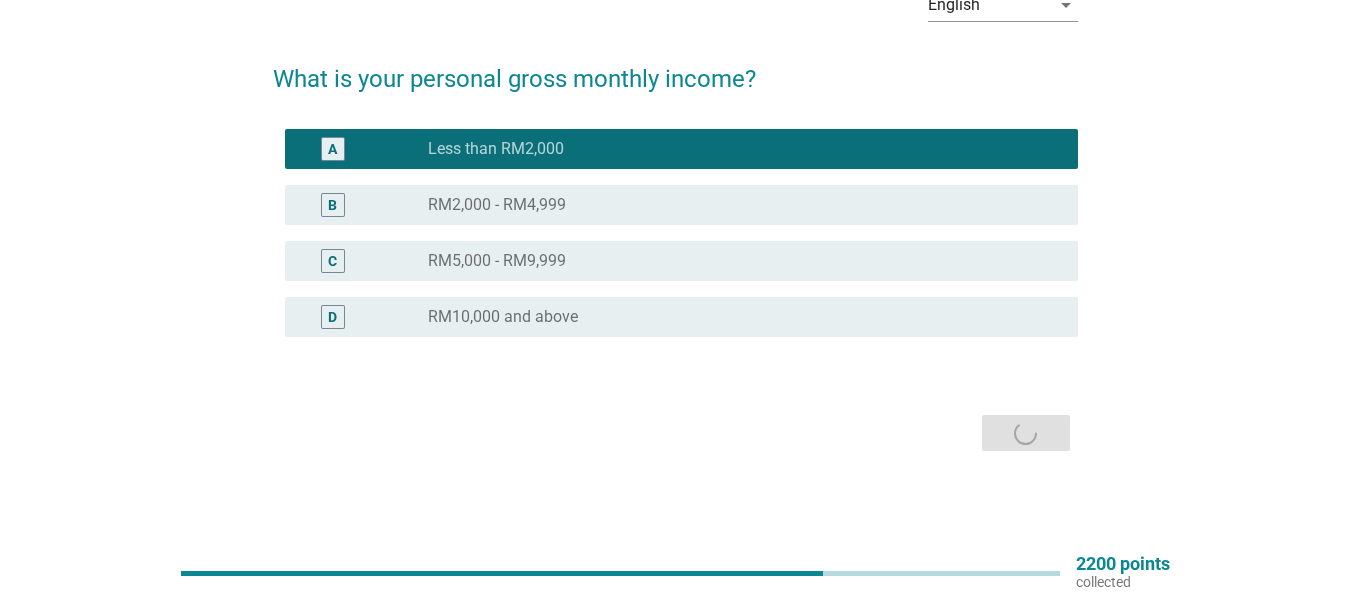 scroll, scrollTop: 0, scrollLeft: 0, axis: both 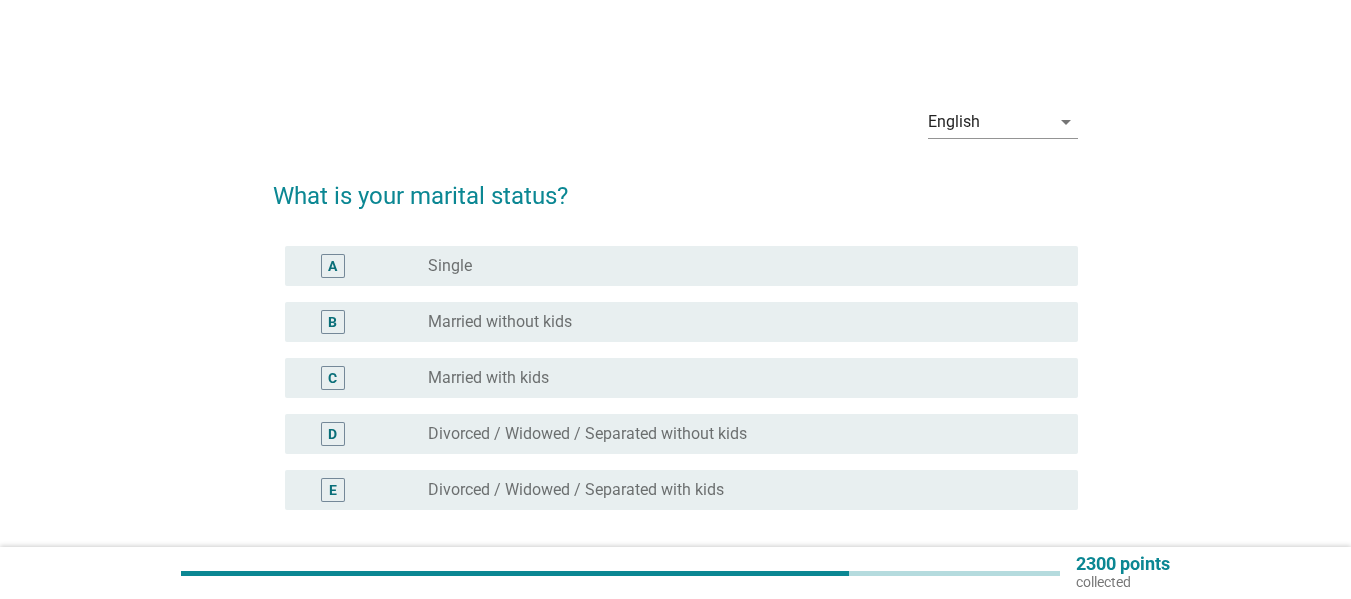click on "English arrow_drop_down   What is your marital status?     A     radio_button_unchecked [DEMOGRAPHIC_DATA]   B     radio_button_unchecked Married without kids   C     radio_button_unchecked Married with kids   D     radio_button_unchecked Divorced / Widowed / Separated without kids   E     radio_button_unchecked Divorced / Widowed / Separated with kids     Next" at bounding box center (675, 360) 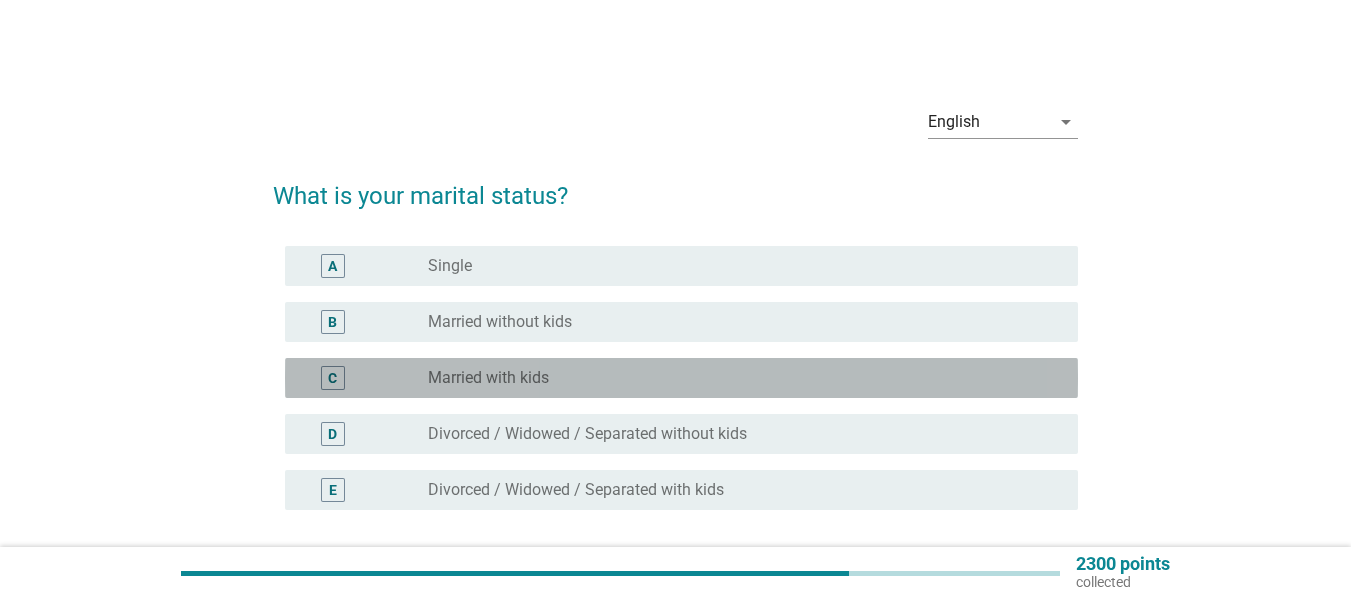 click on "C" at bounding box center (364, 378) 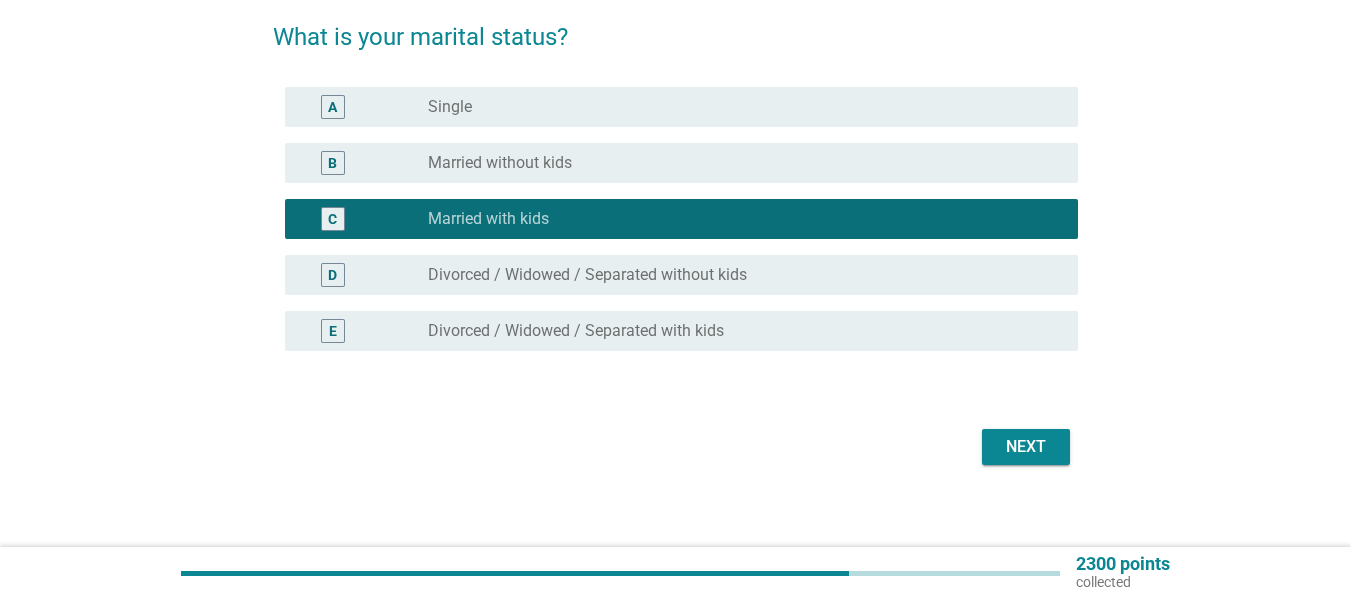 scroll, scrollTop: 160, scrollLeft: 0, axis: vertical 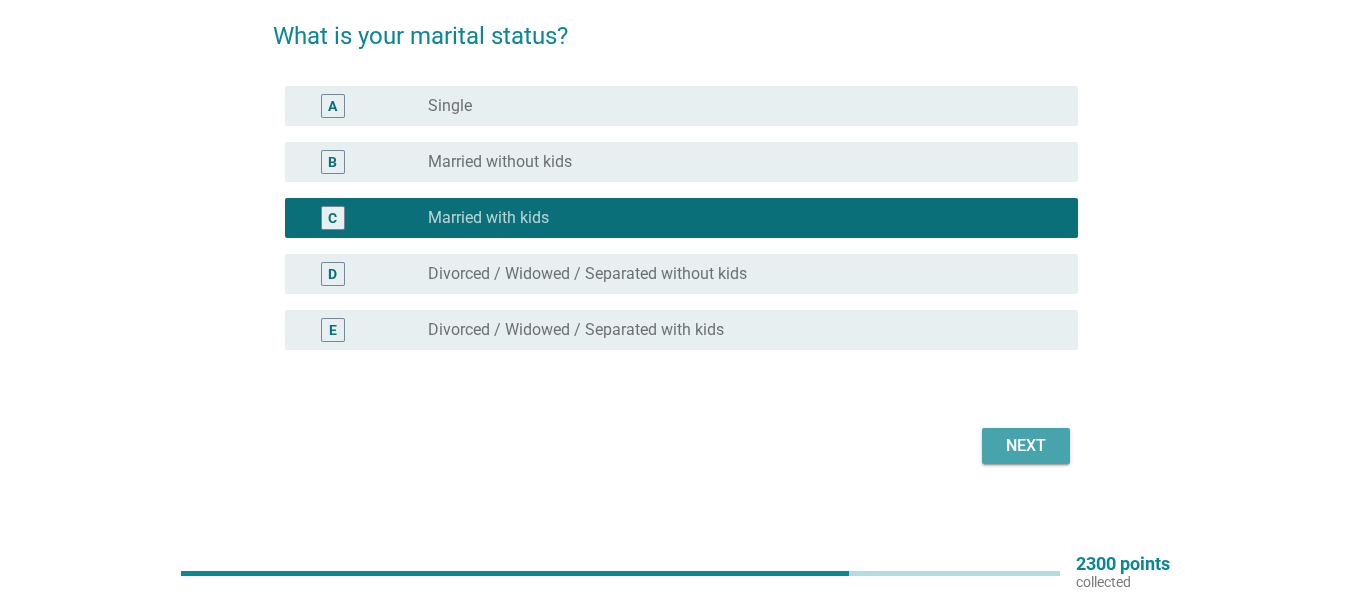 click on "Next" at bounding box center [1026, 446] 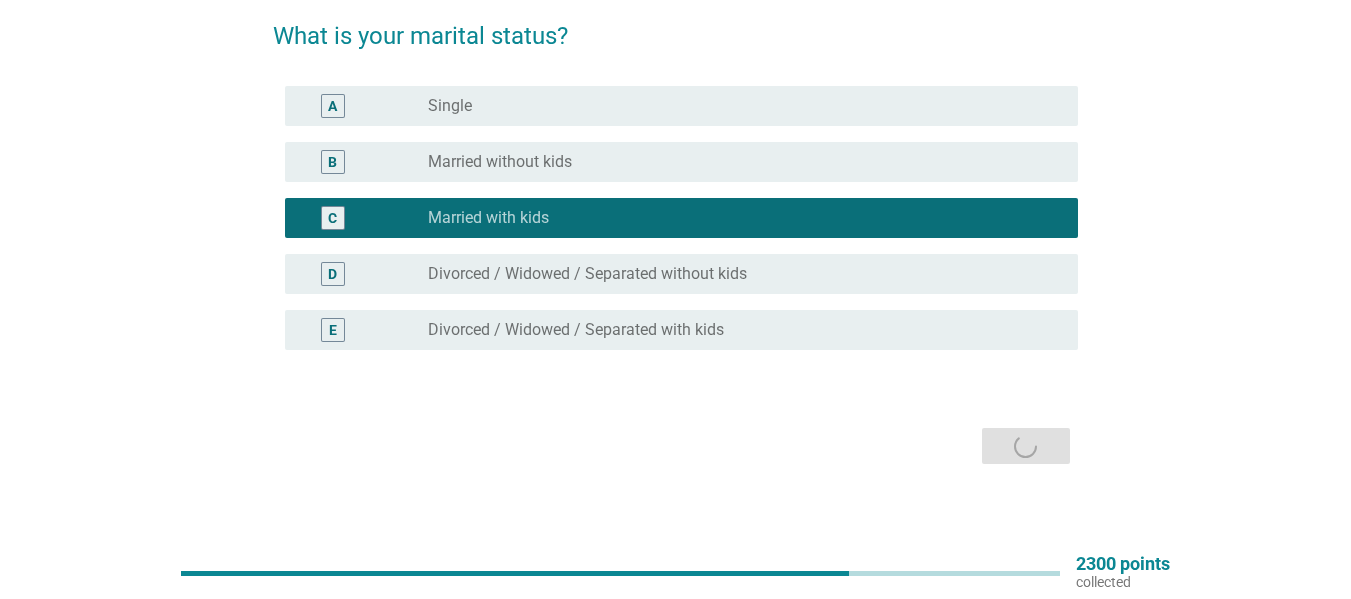 scroll, scrollTop: 0, scrollLeft: 0, axis: both 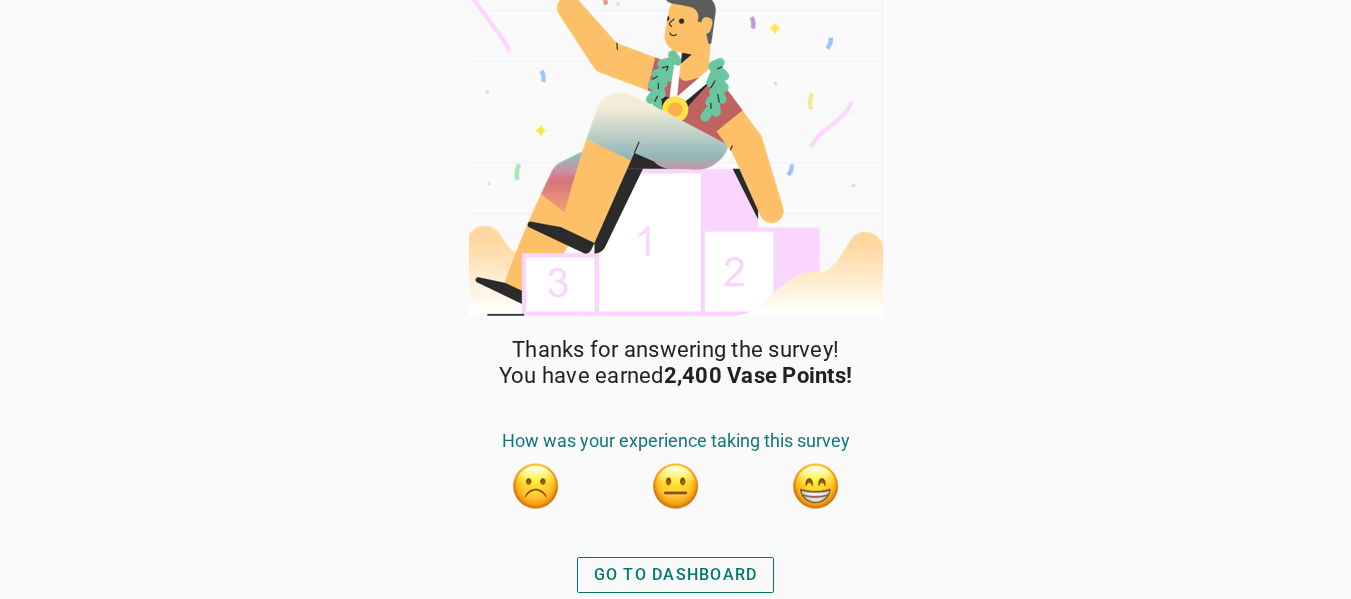 click on "GO TO DASHBOARD" at bounding box center [676, 575] 